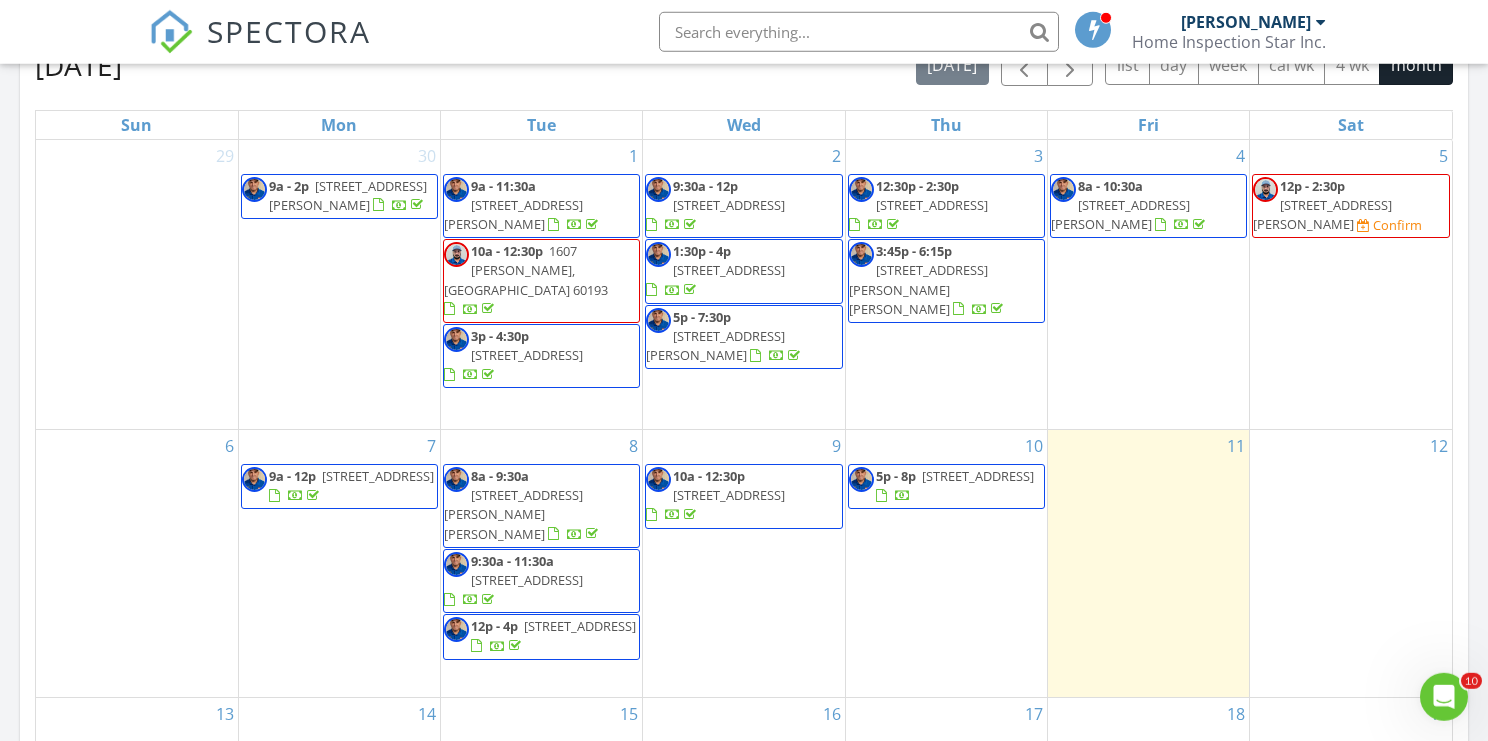 scroll, scrollTop: 0, scrollLeft: 0, axis: both 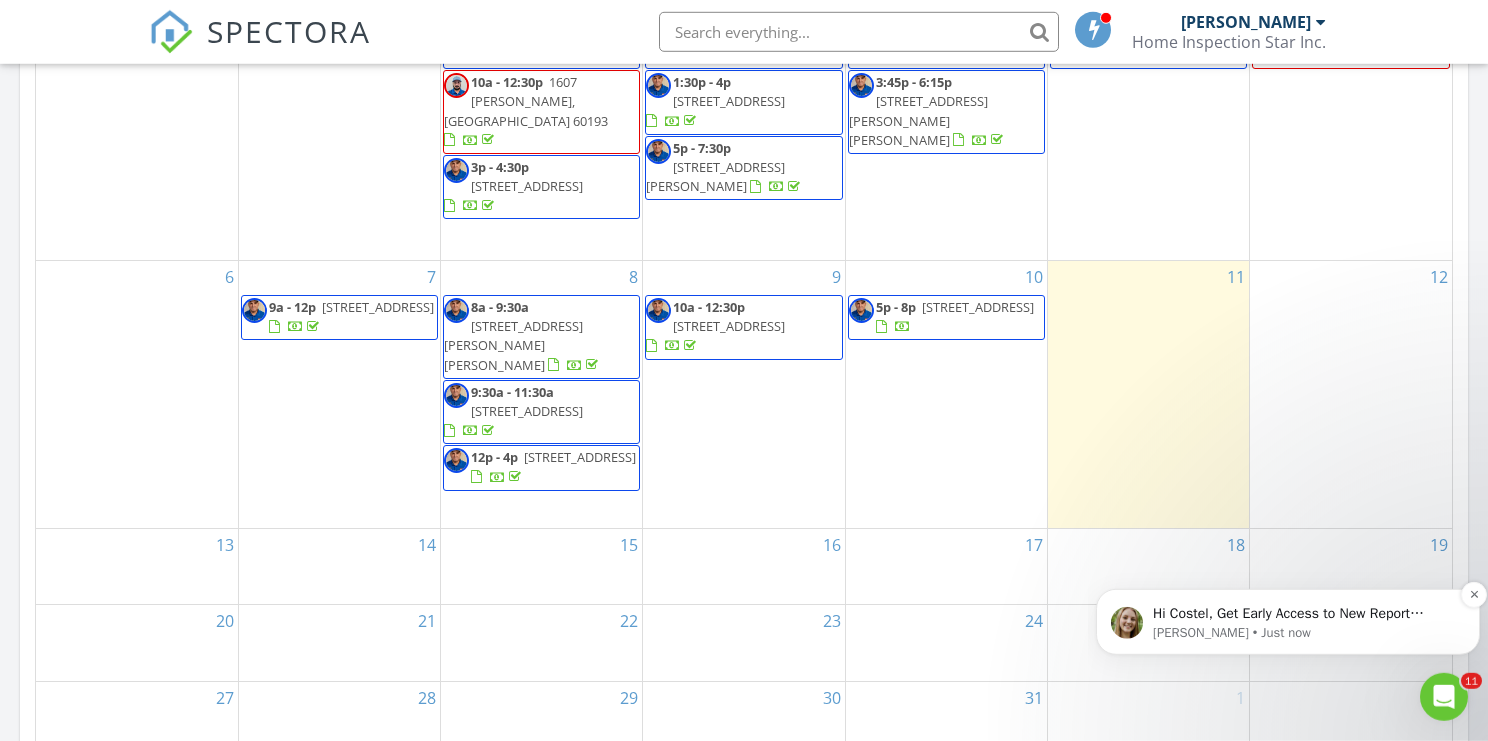 click on "Hi Costel, Get Early Access to New Report Writing Features &amp; Updates Want to be the first to try Spectora’s latest updates? Join our early access group and be the first to use new features before they’re released. Features and updates coming soon that you will get early access to include: Update: The upgraded Rapid Fire Camera, New: Photo preview before adding images to a report, New: The .5 camera lens" at bounding box center (1304, 613) 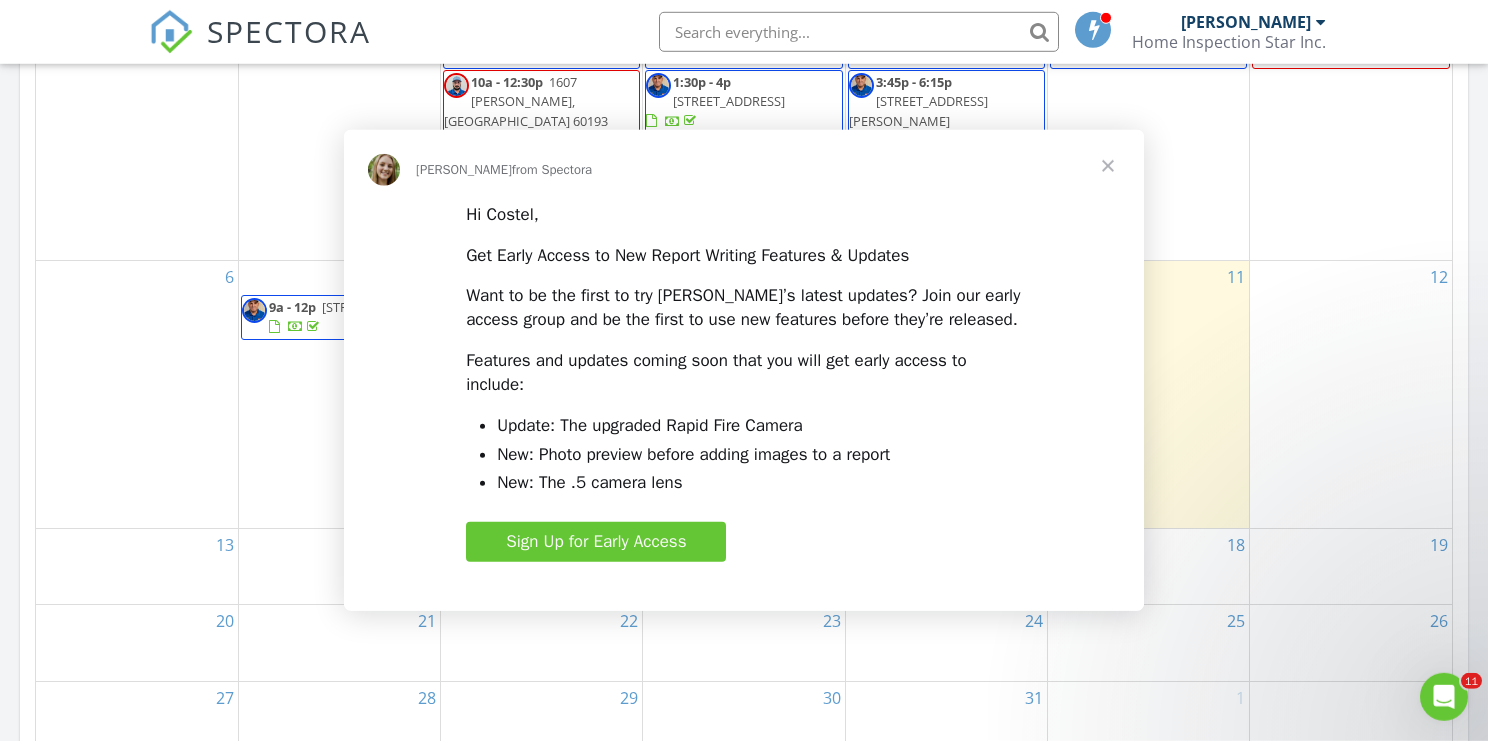 scroll, scrollTop: 0, scrollLeft: 0, axis: both 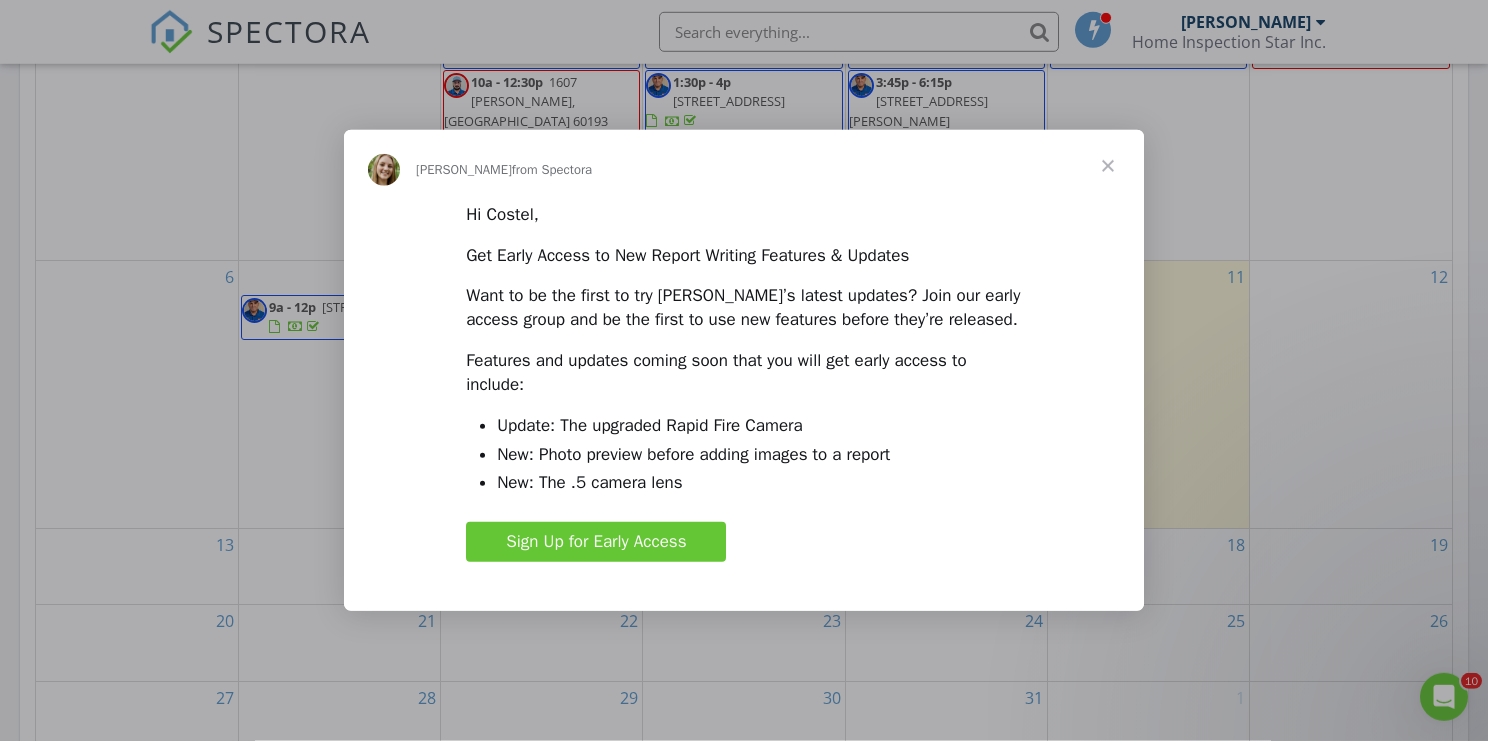 click at bounding box center [1108, 166] 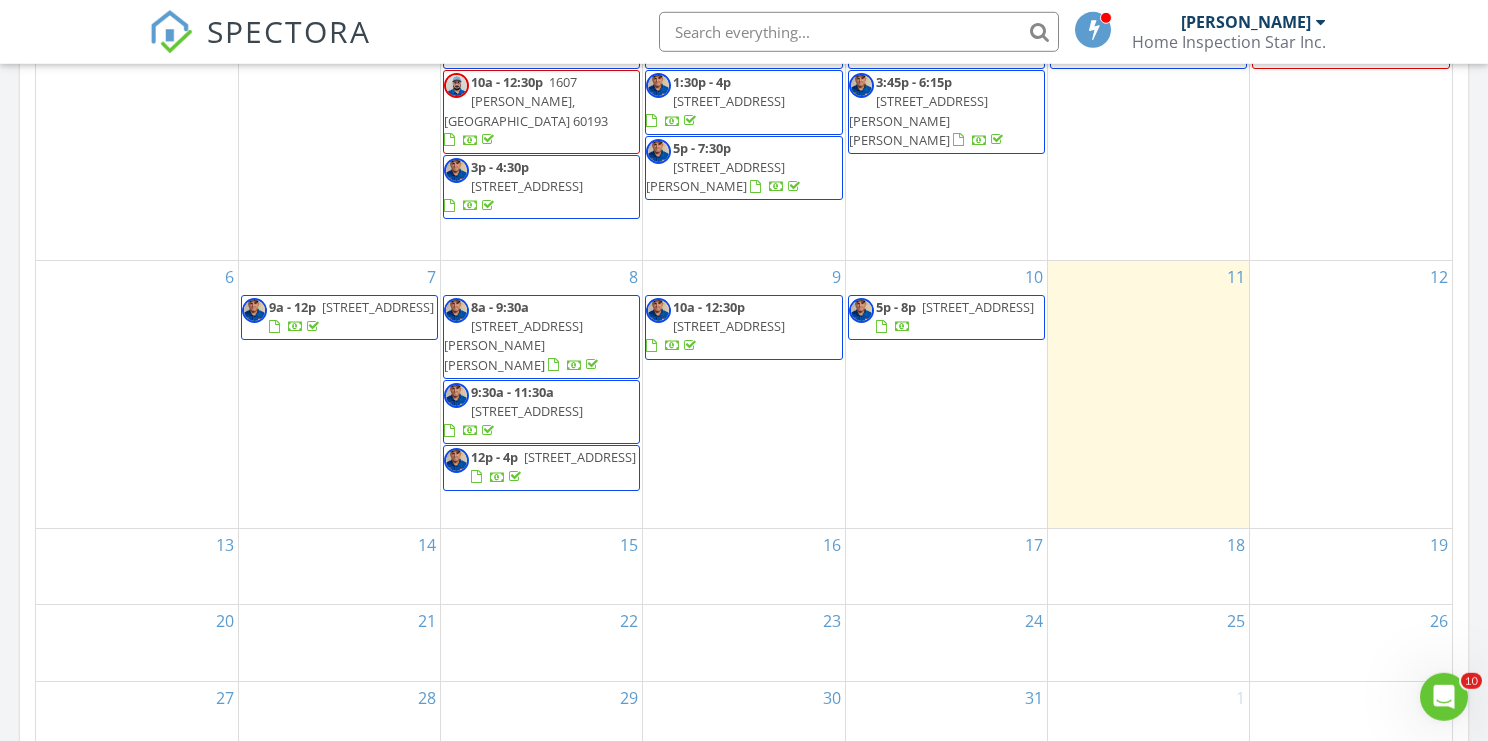 click at bounding box center [859, 32] 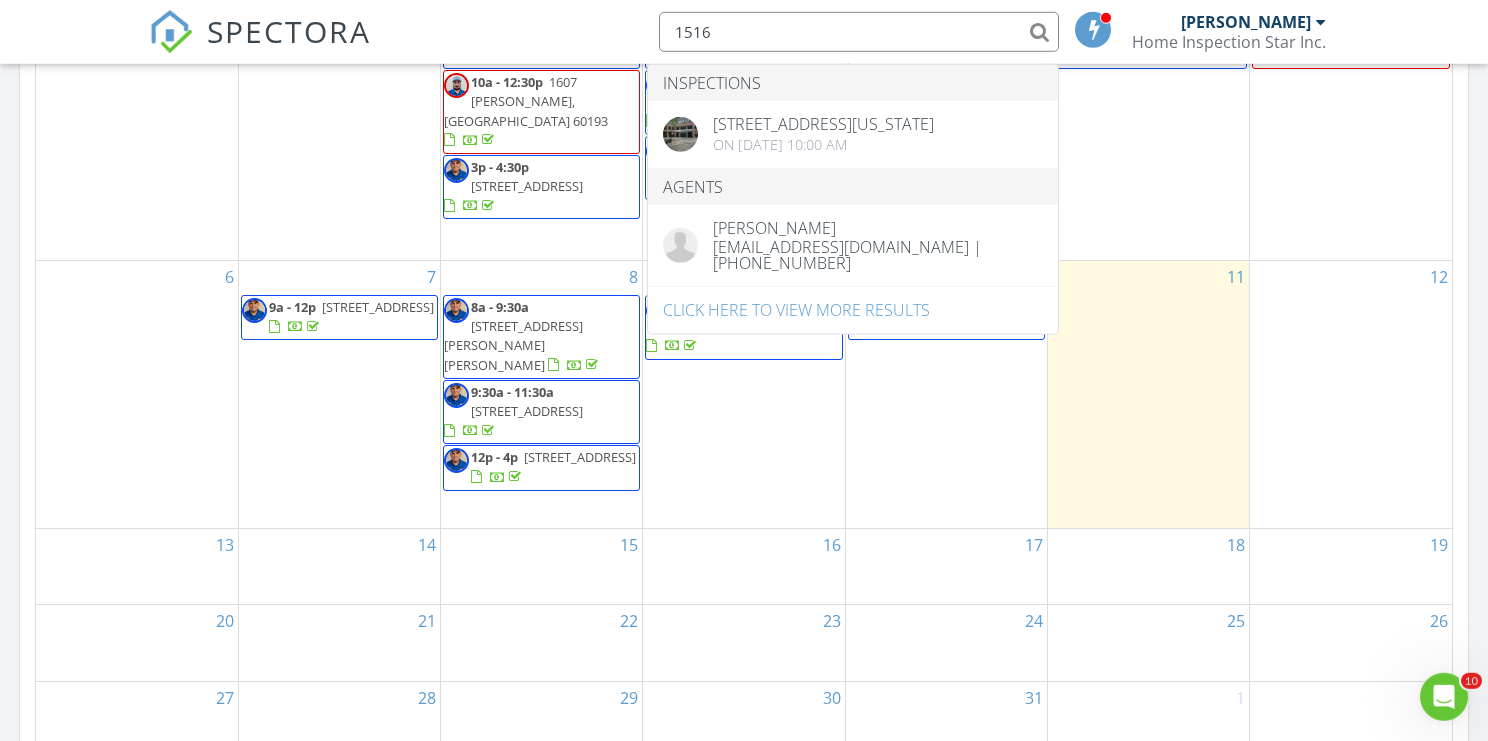type on "1516" 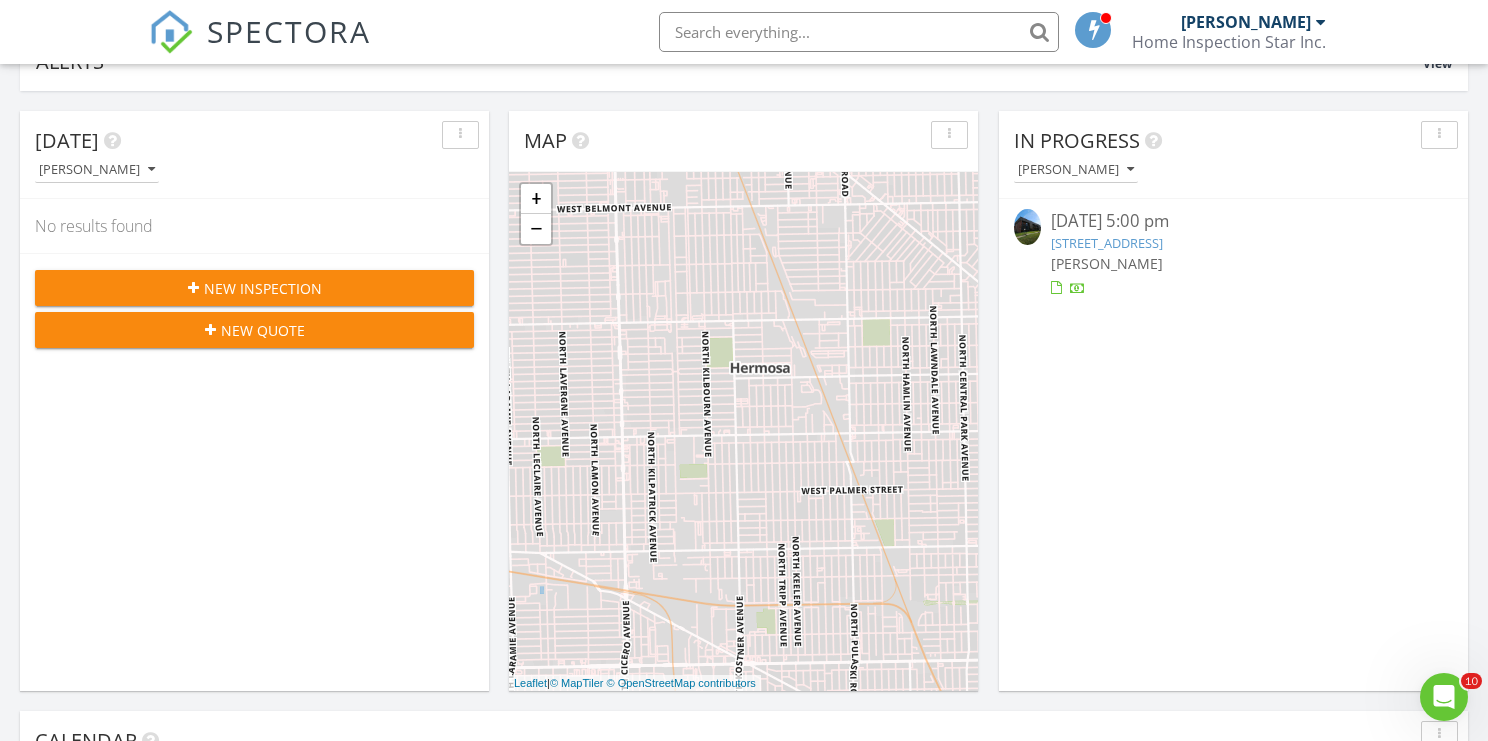 scroll, scrollTop: 0, scrollLeft: 0, axis: both 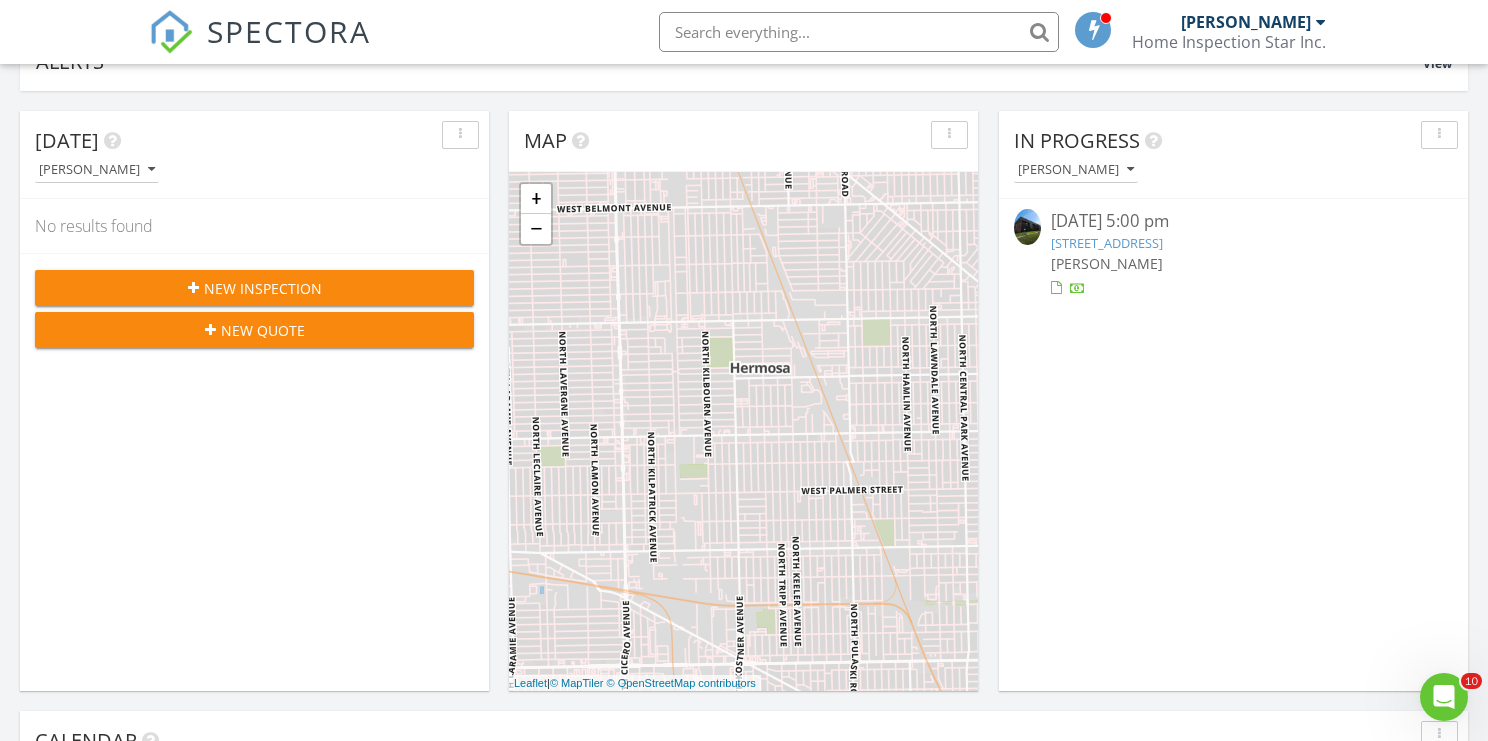 click on "New Inspection" at bounding box center (254, 288) 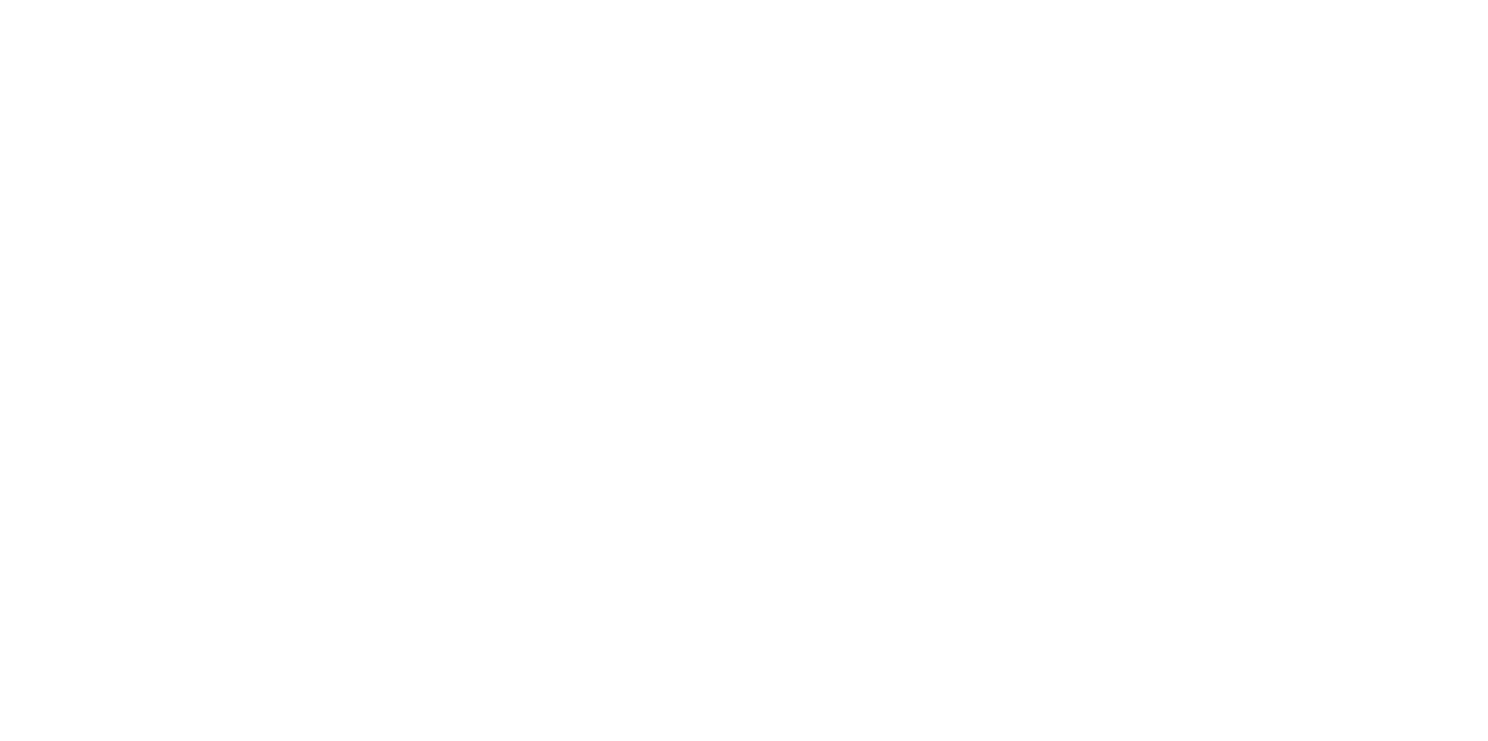 scroll, scrollTop: 0, scrollLeft: 0, axis: both 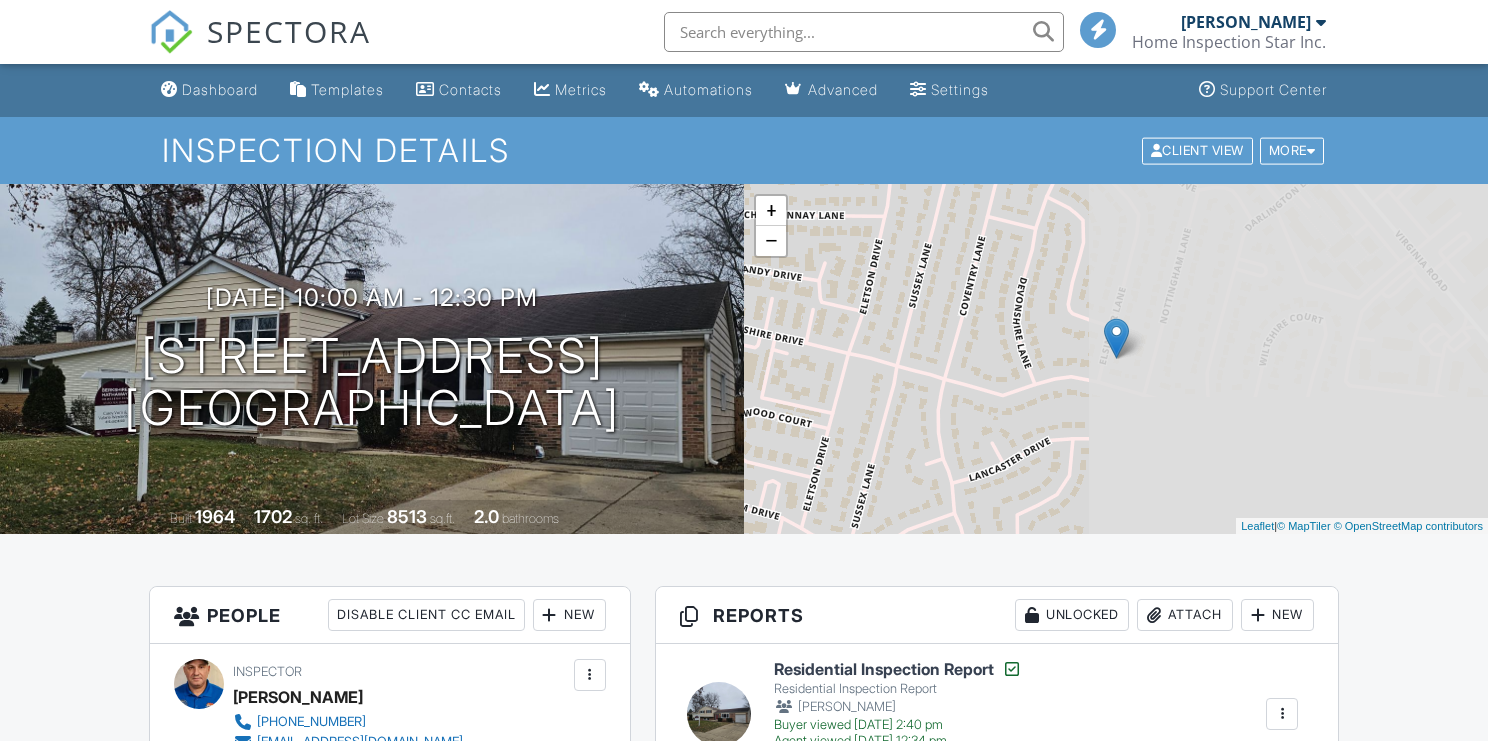 click on "+ − Leaflet  |  © MapTiler   © OpenStreetMap contributors" at bounding box center (1116, 359) 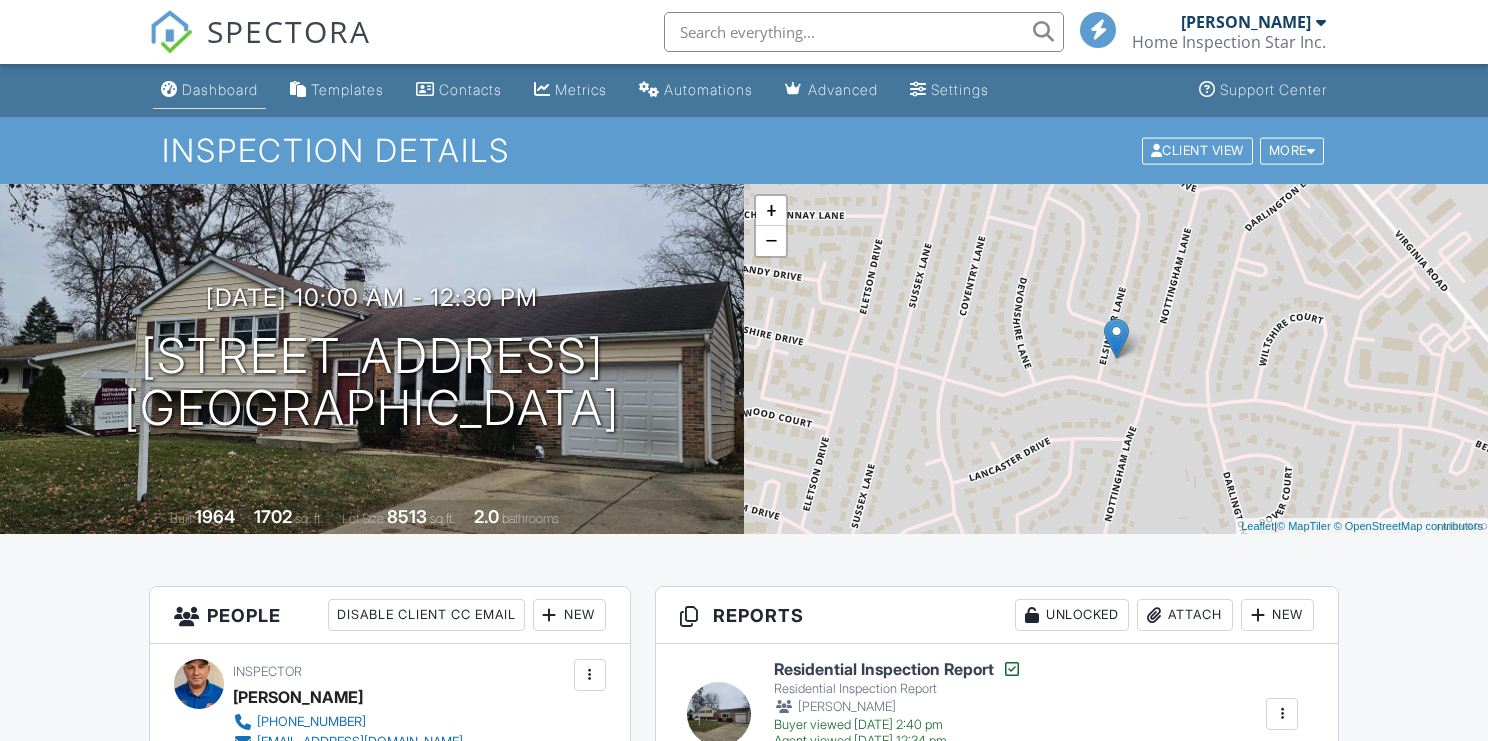 click on "Dashboard" at bounding box center [220, 89] 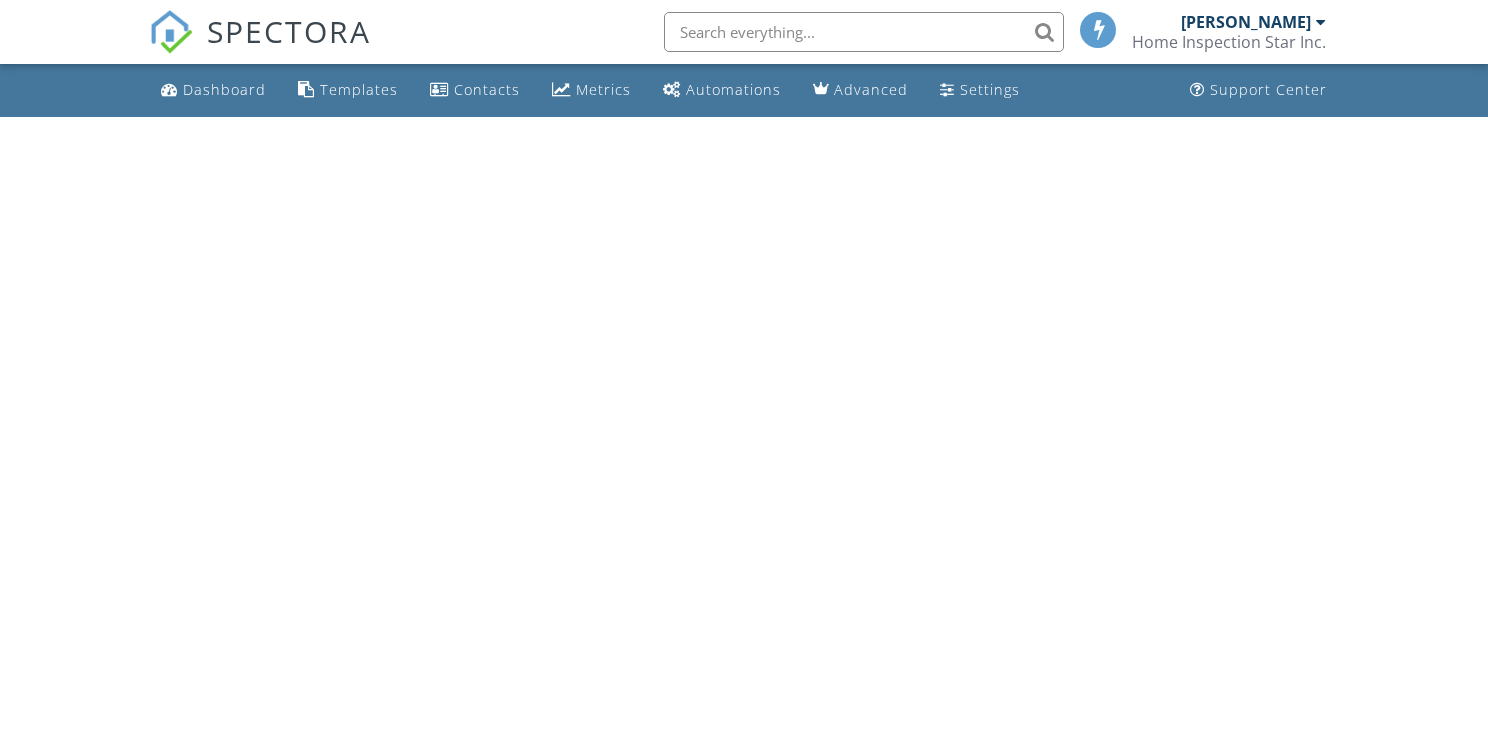 scroll, scrollTop: 0, scrollLeft: 0, axis: both 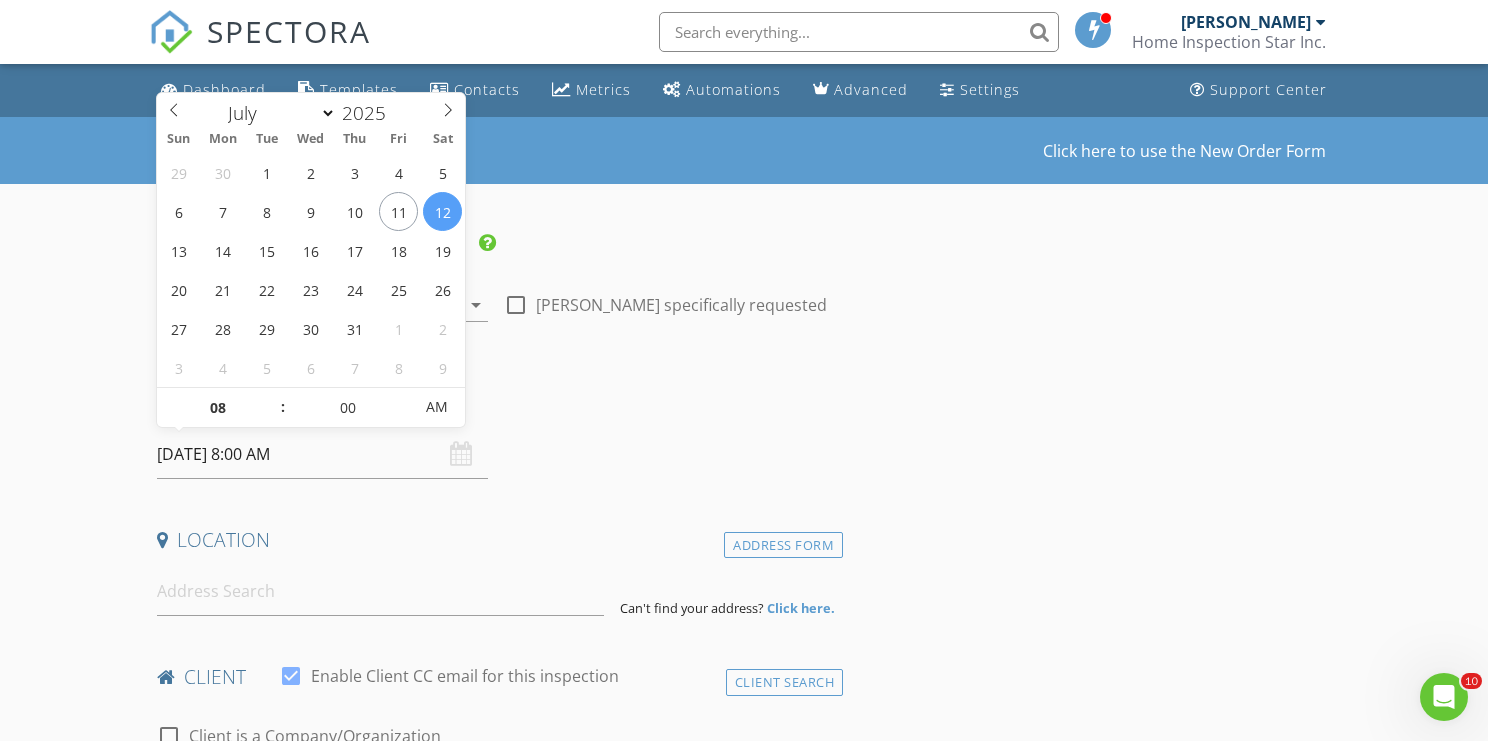 click on "[DATE] 8:00 AM" at bounding box center (322, 454) 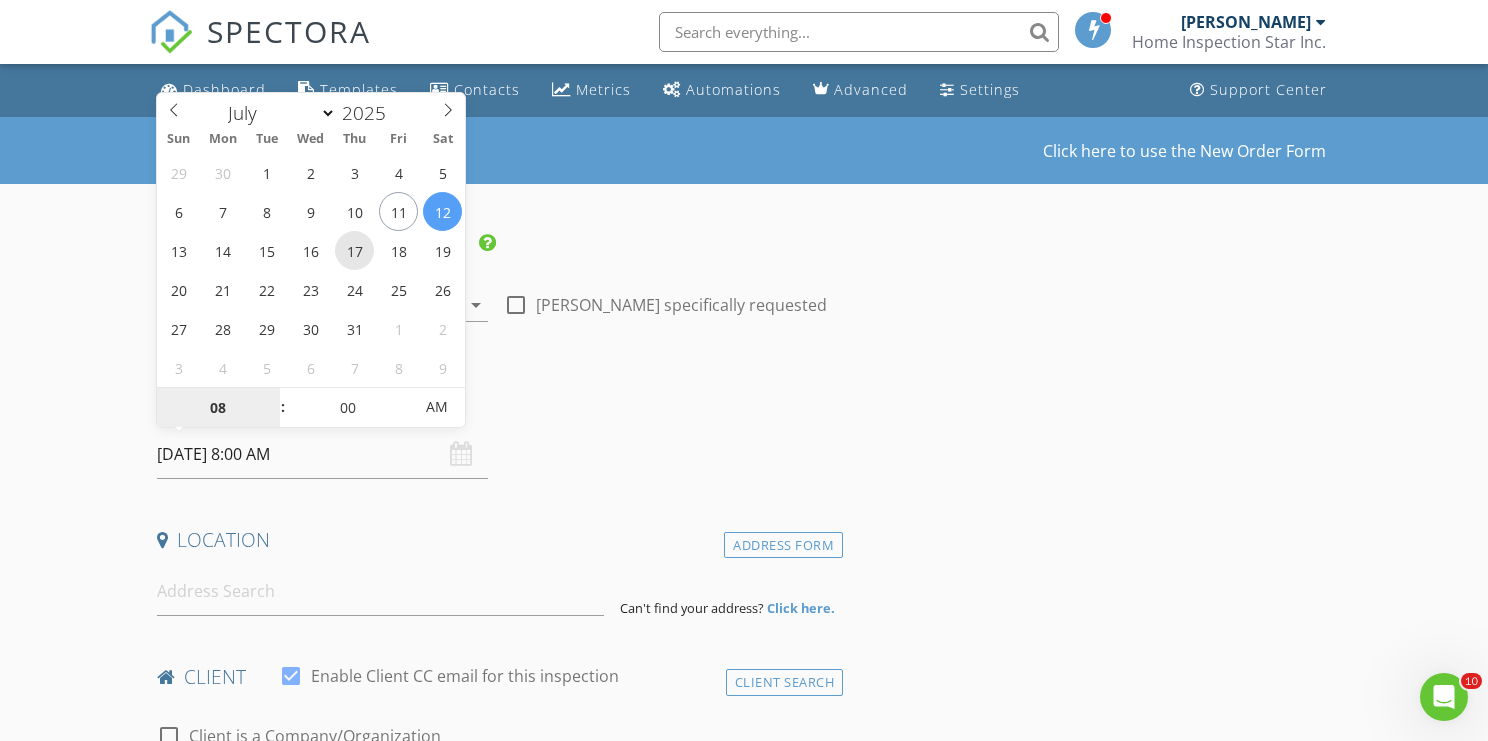 type on "[DATE] 8:00 AM" 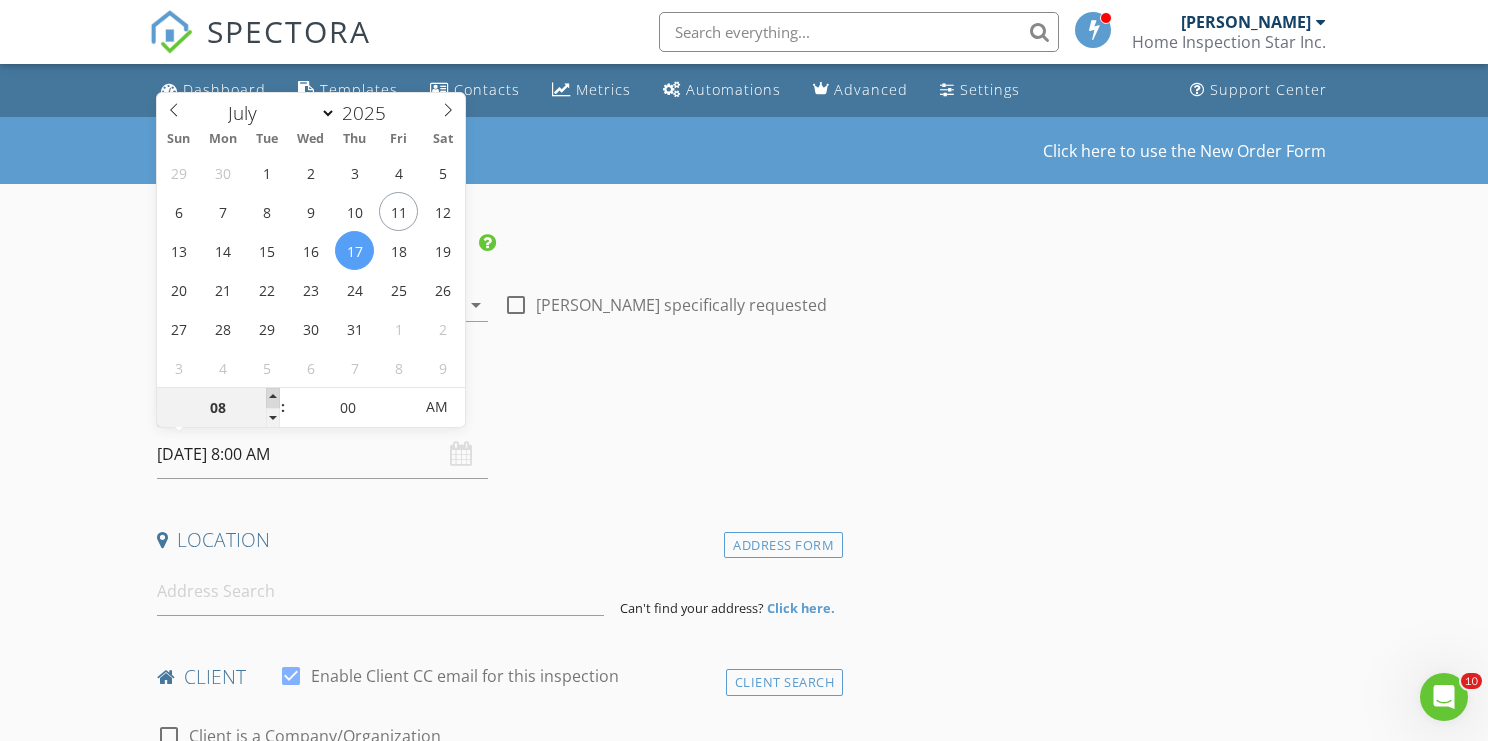 type on "09" 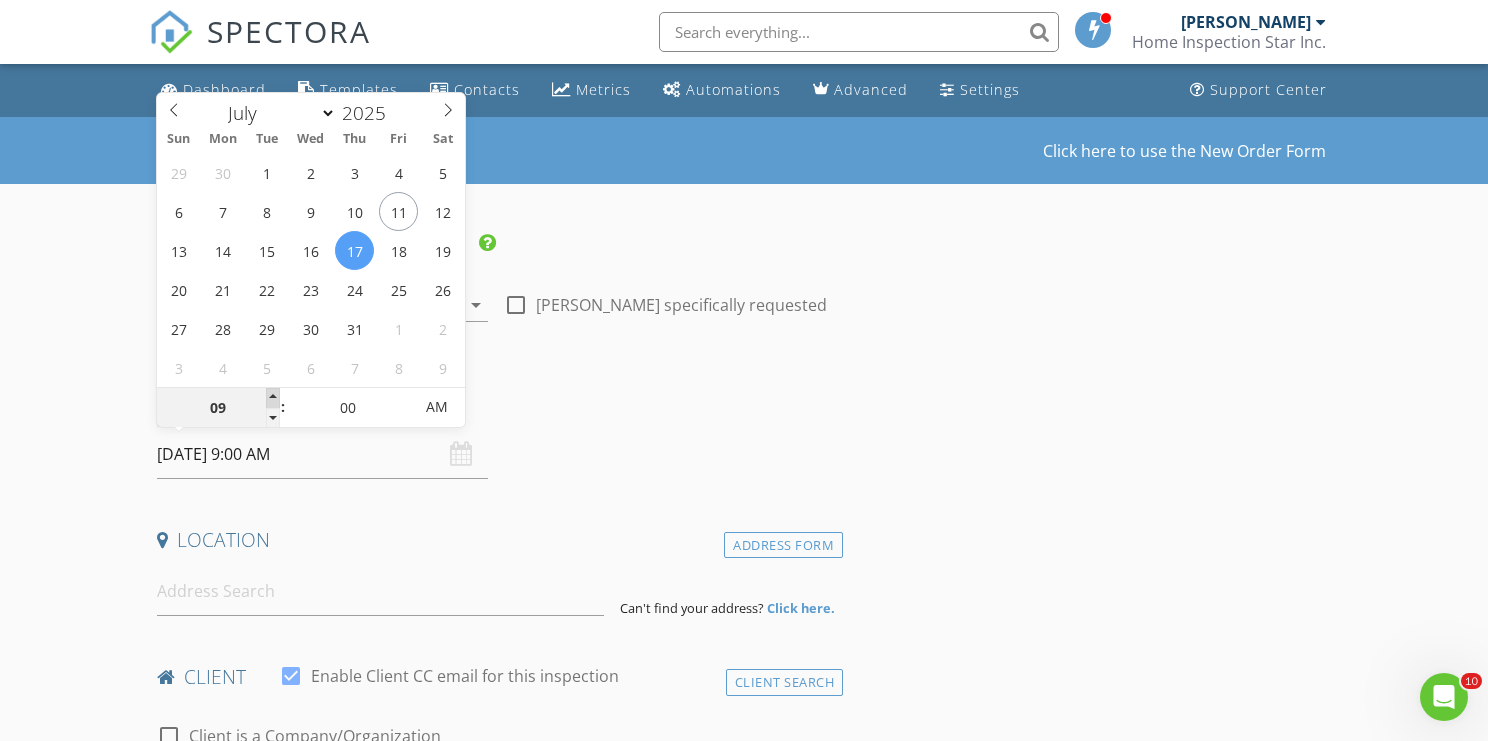 click at bounding box center (273, 398) 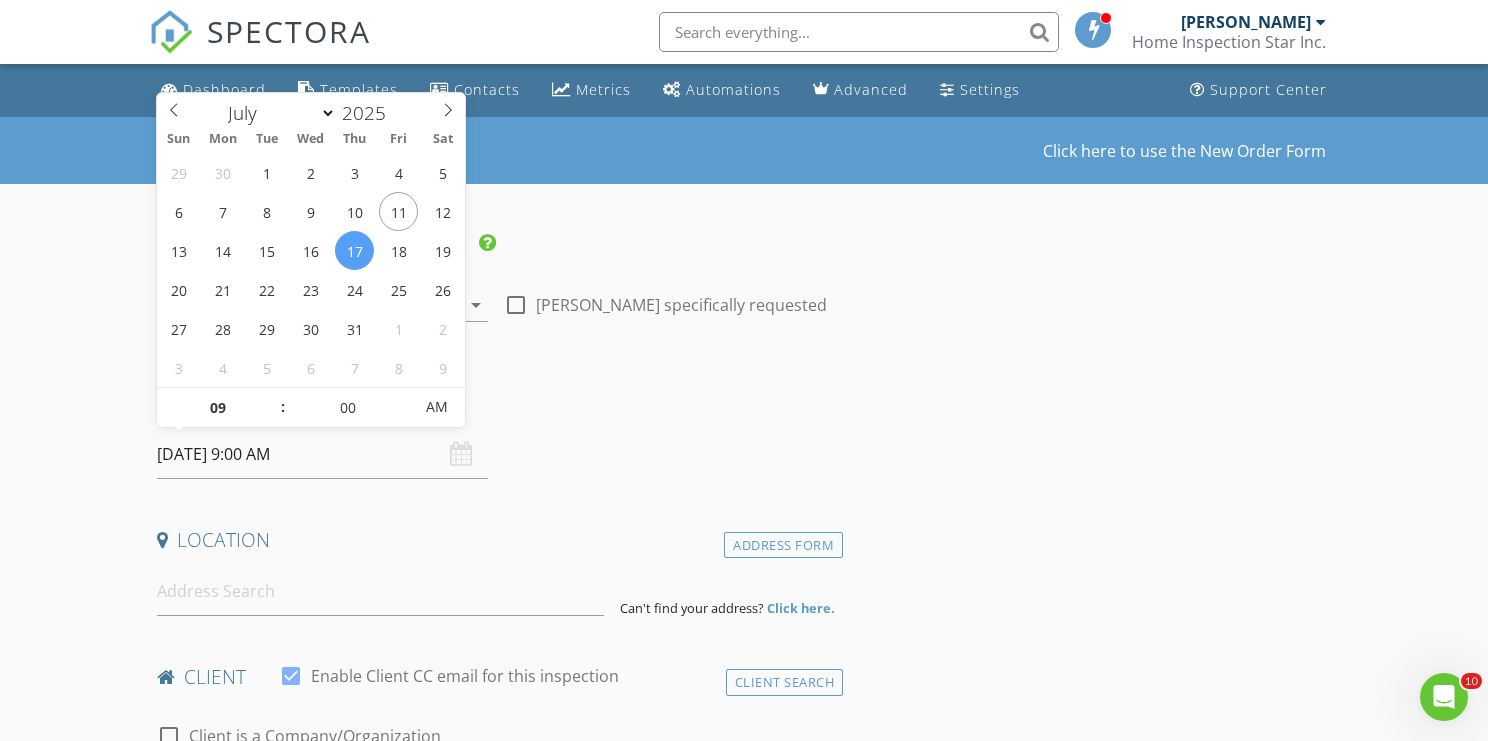 click on "Date/Time" at bounding box center [496, 410] 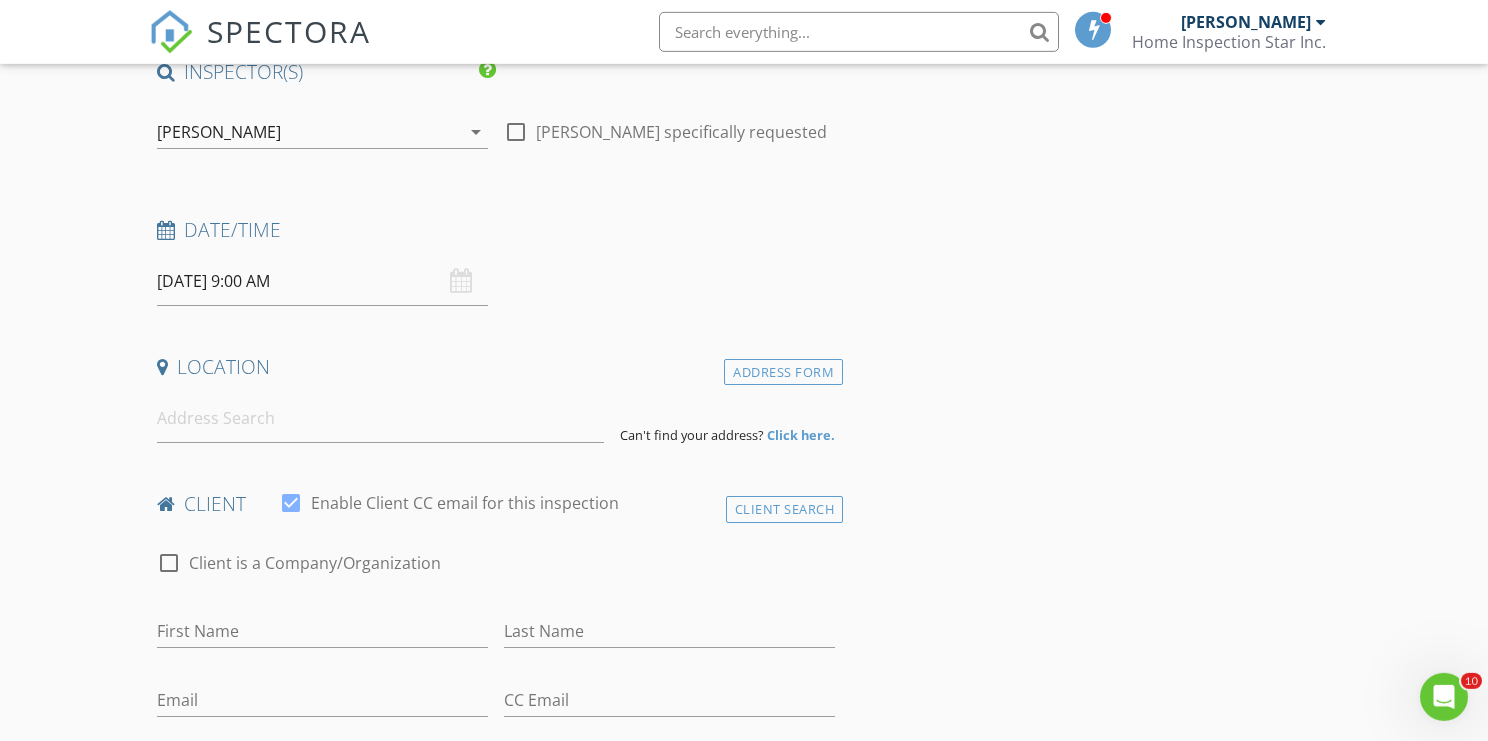 scroll, scrollTop: 194, scrollLeft: 0, axis: vertical 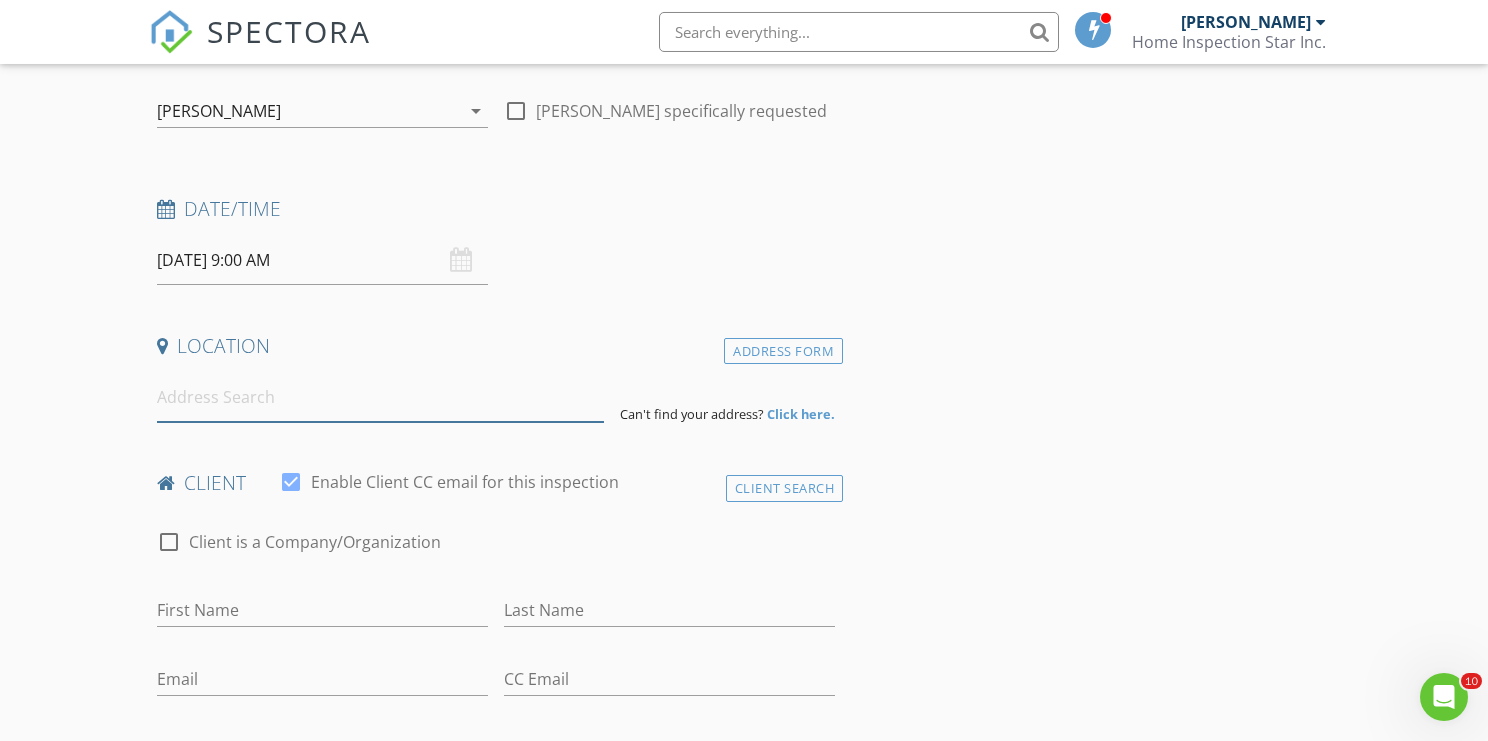 click at bounding box center (380, 397) 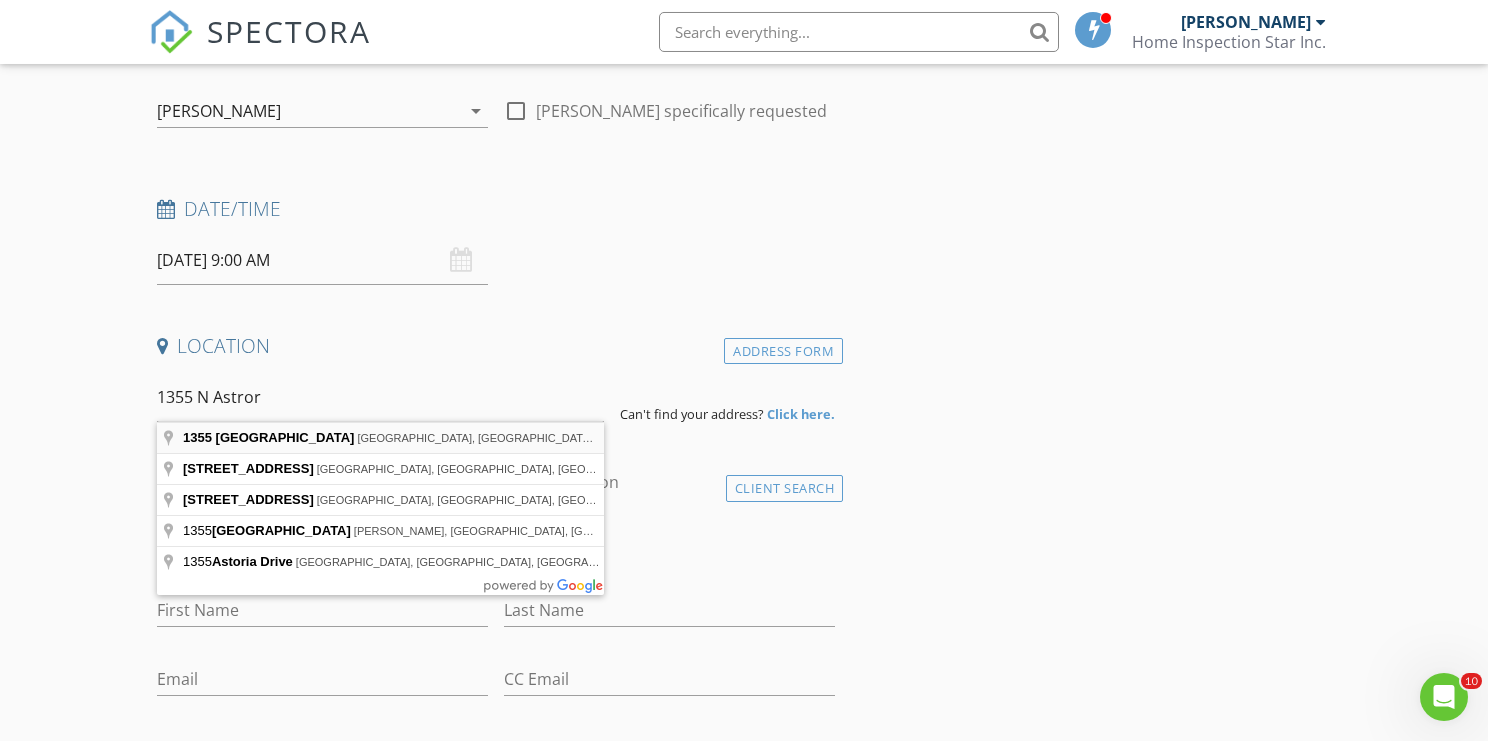 type on "1355 North Astor Street, Chicago, IL, USA" 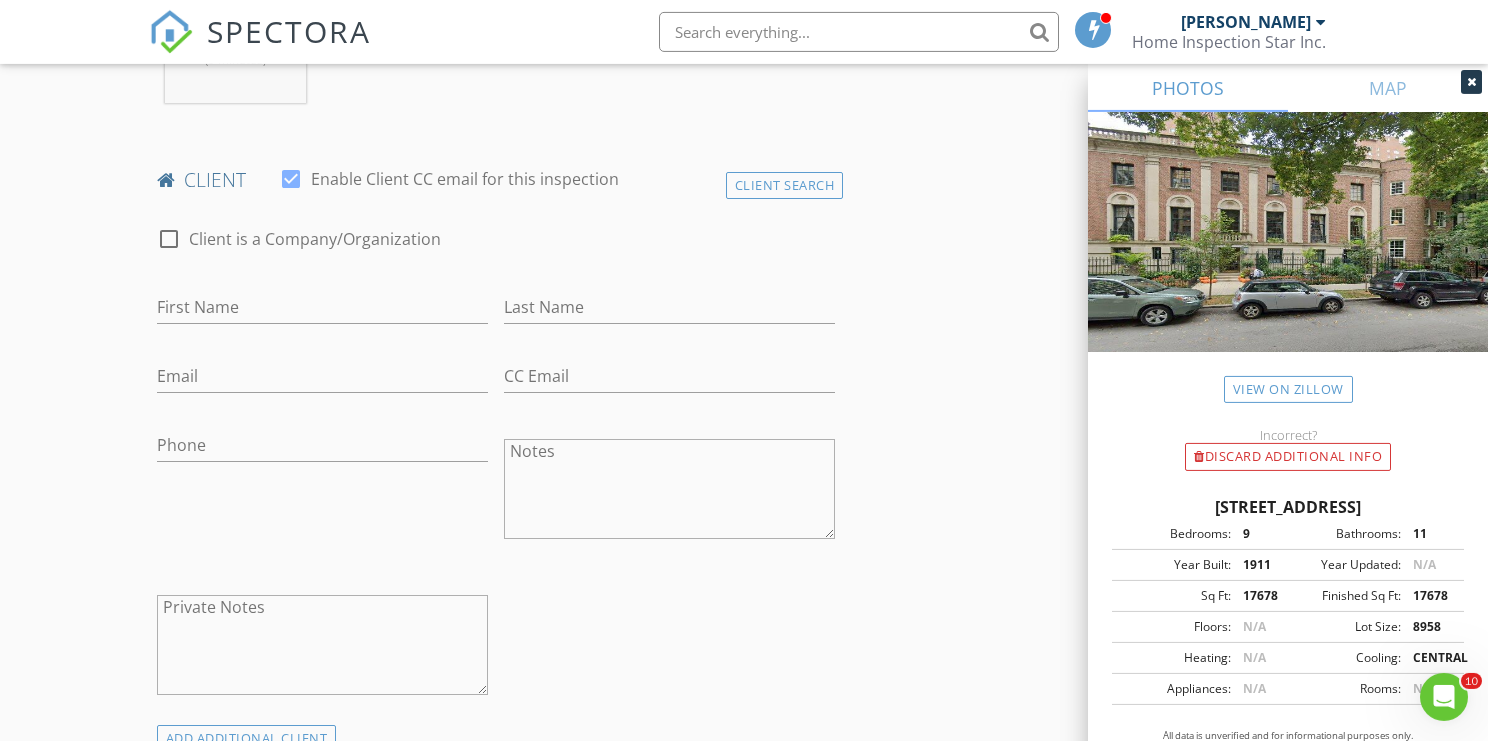 scroll, scrollTop: 911, scrollLeft: 0, axis: vertical 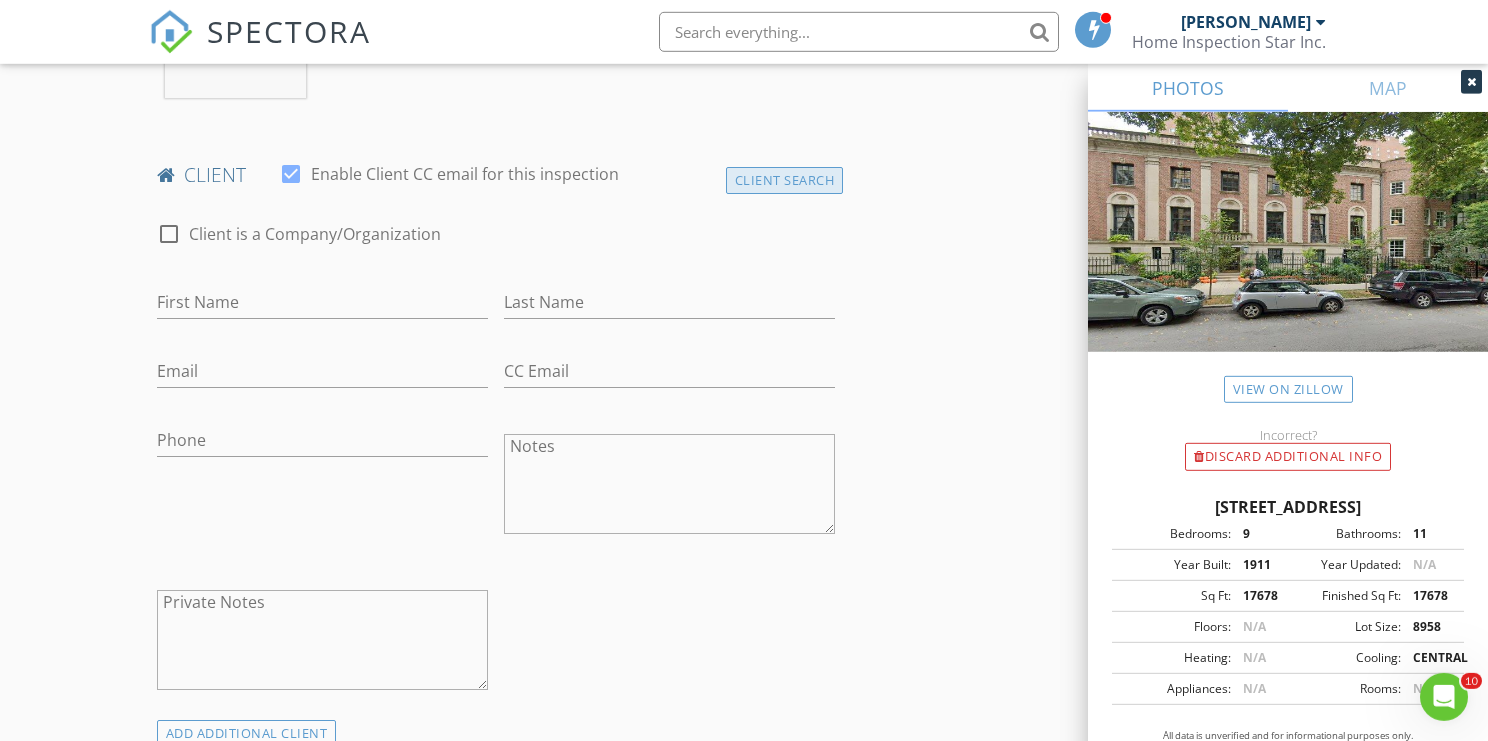 click on "Client Search" at bounding box center (785, 180) 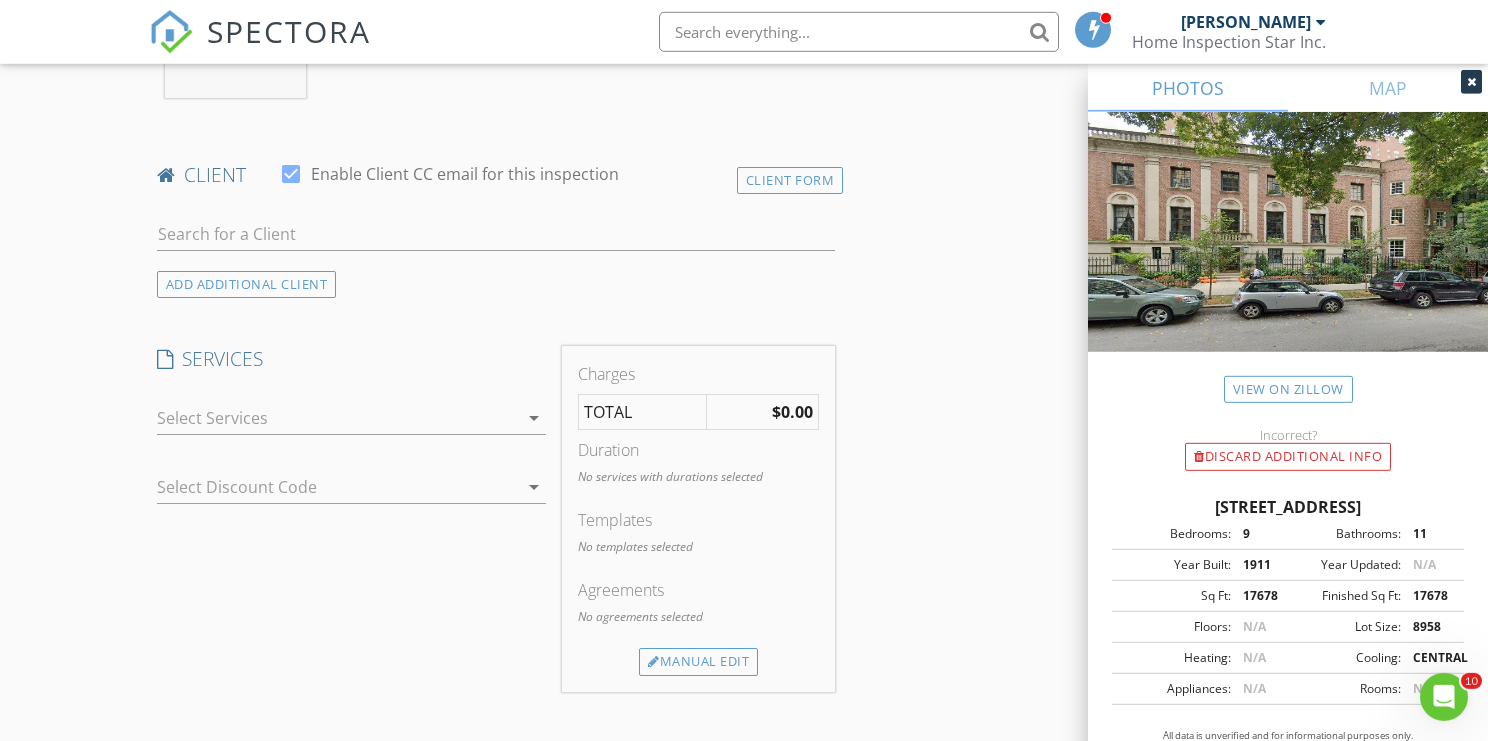 click at bounding box center [496, 238] 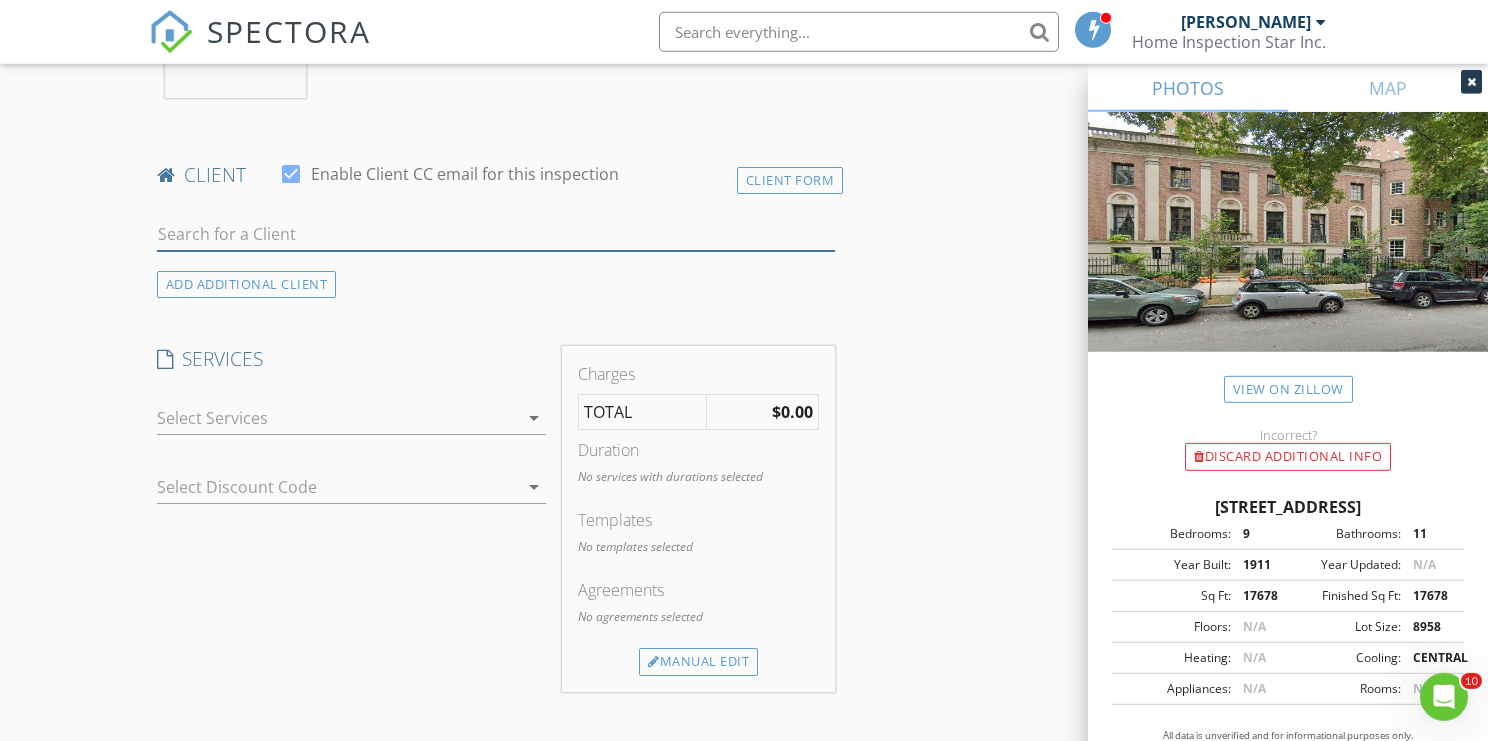 click at bounding box center (496, 234) 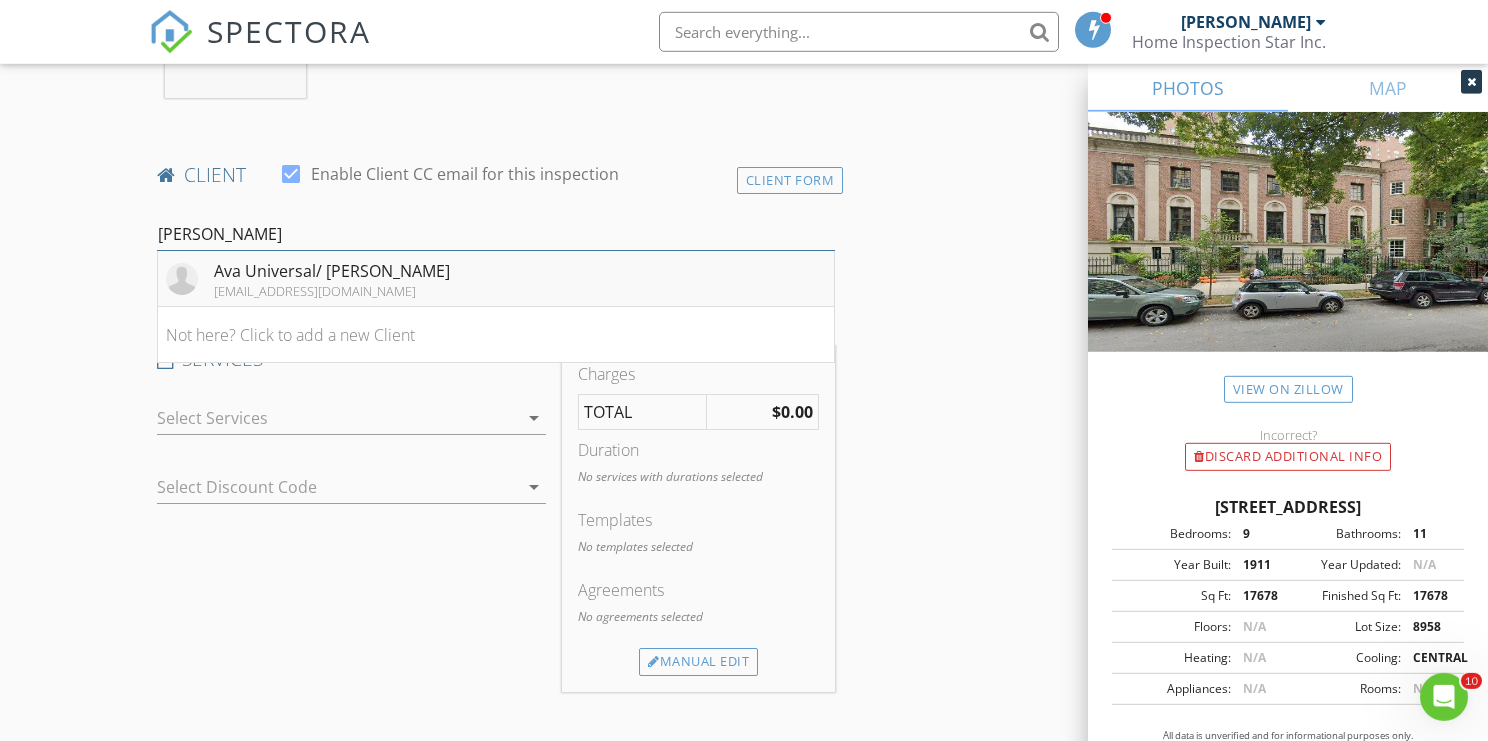 type on "Adam Bilter" 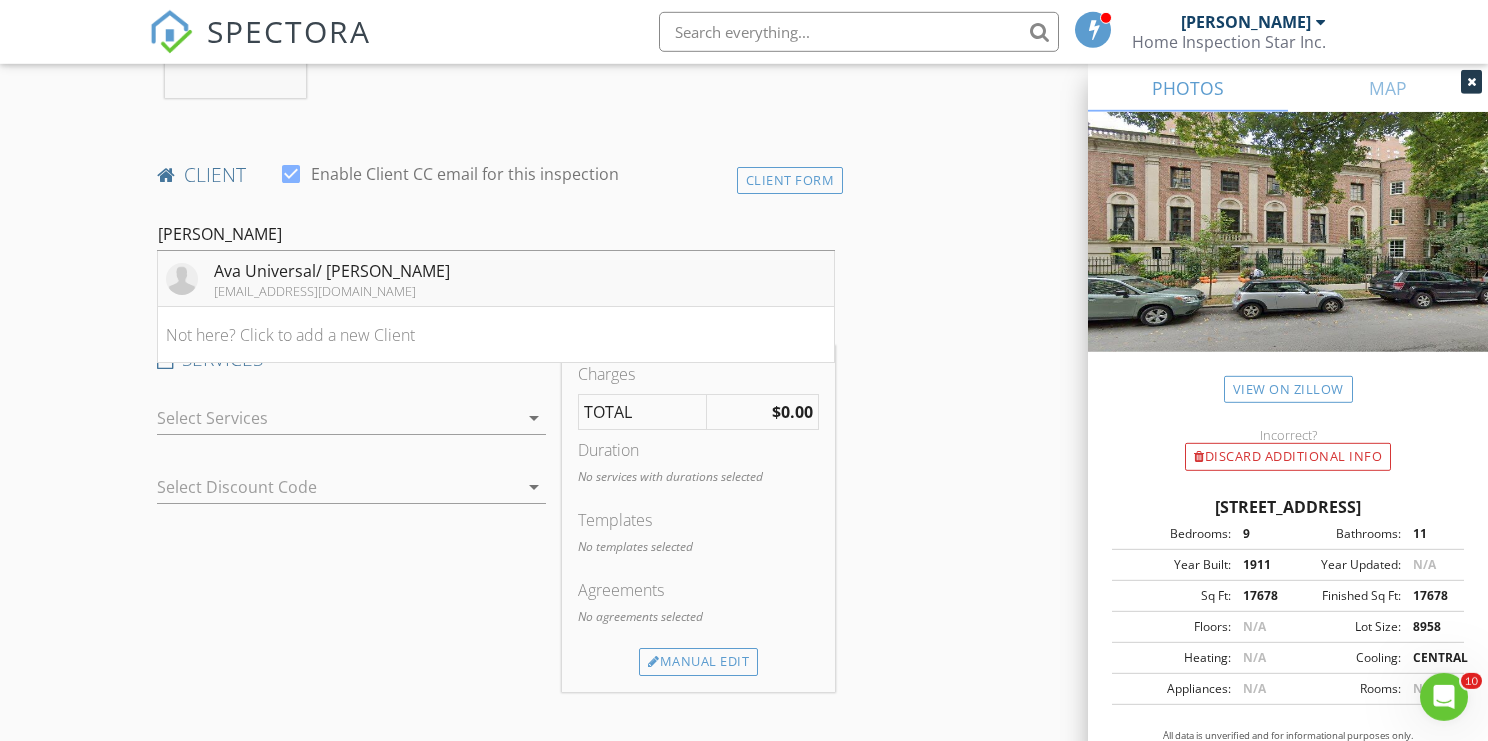 click on "Ava Universal/ Adam Bilter" at bounding box center (332, 271) 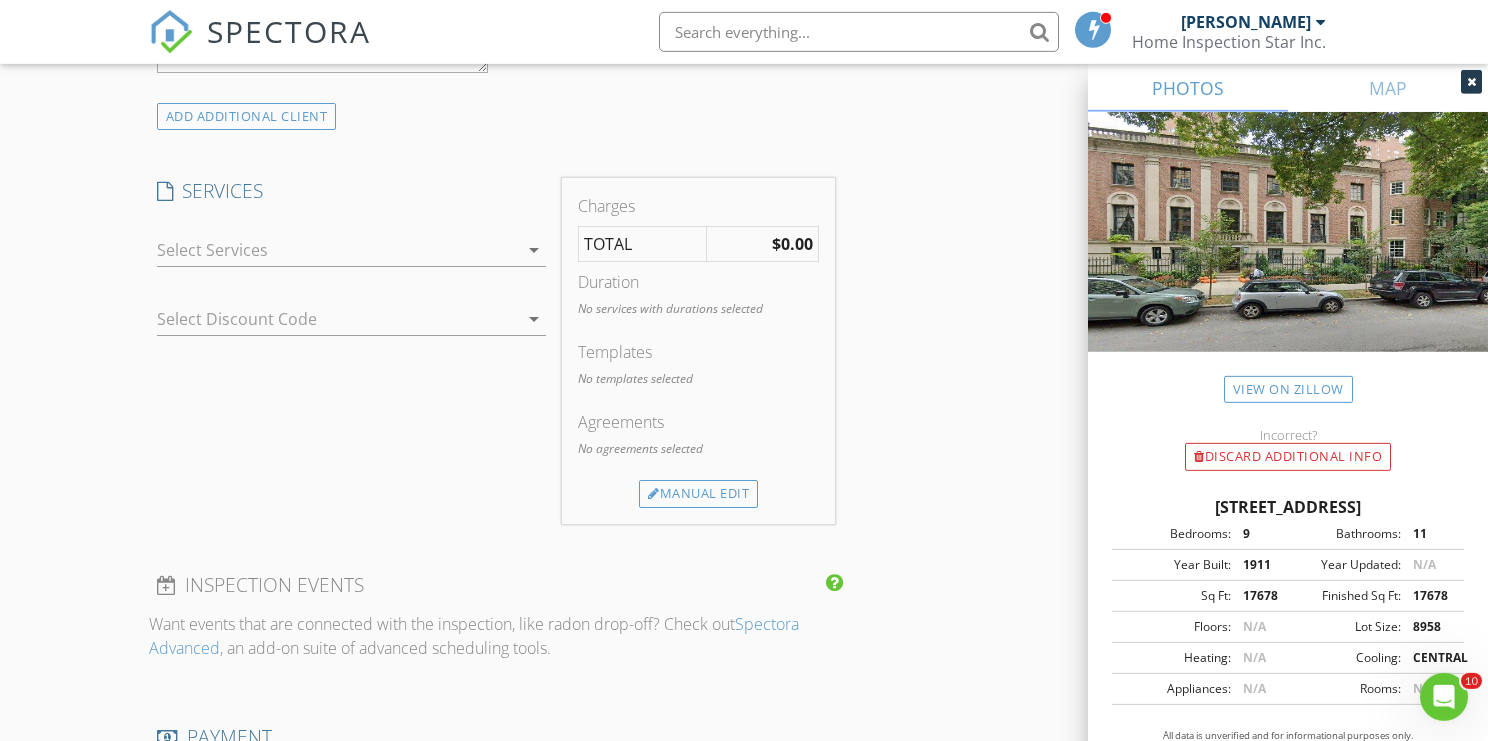 scroll, scrollTop: 1533, scrollLeft: 0, axis: vertical 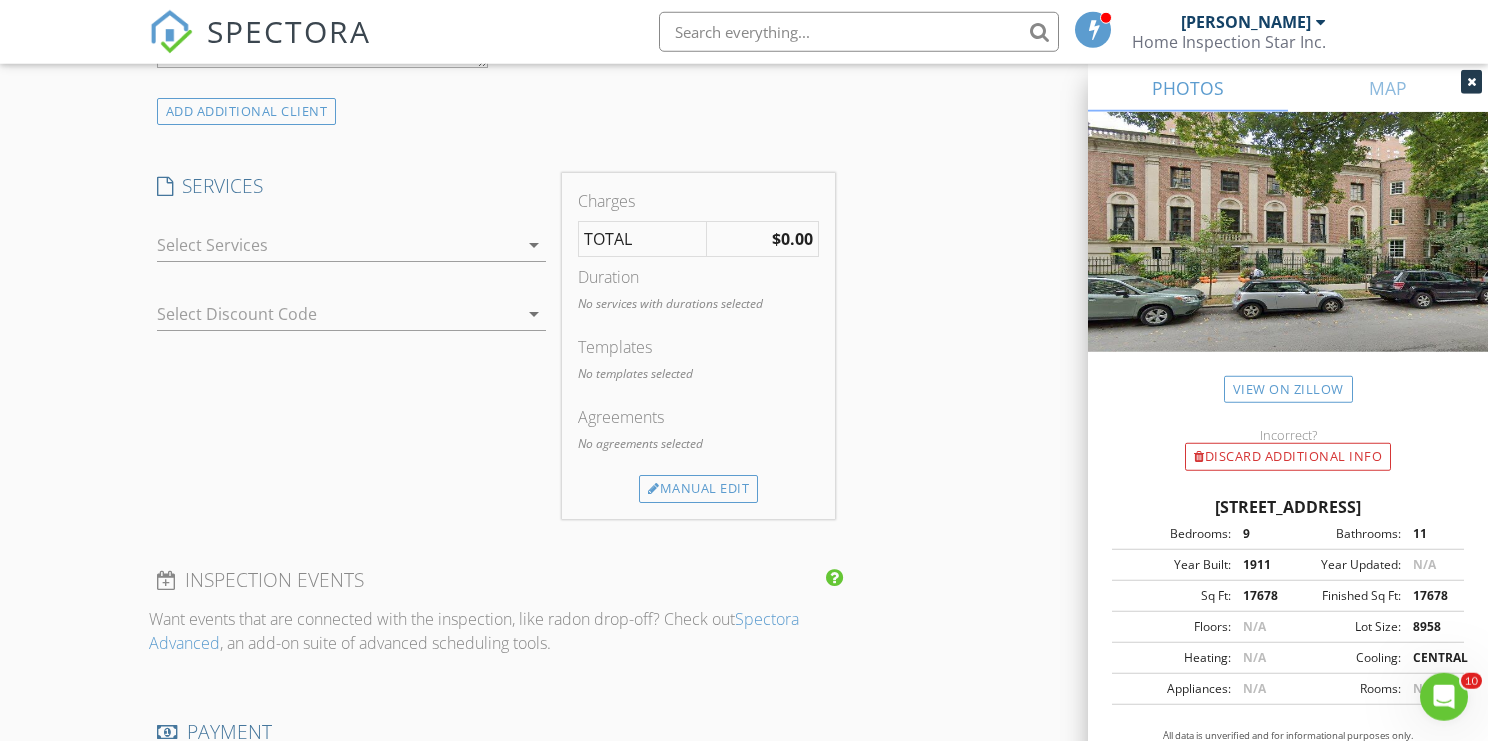 click on "arrow_drop_down" at bounding box center (534, 245) 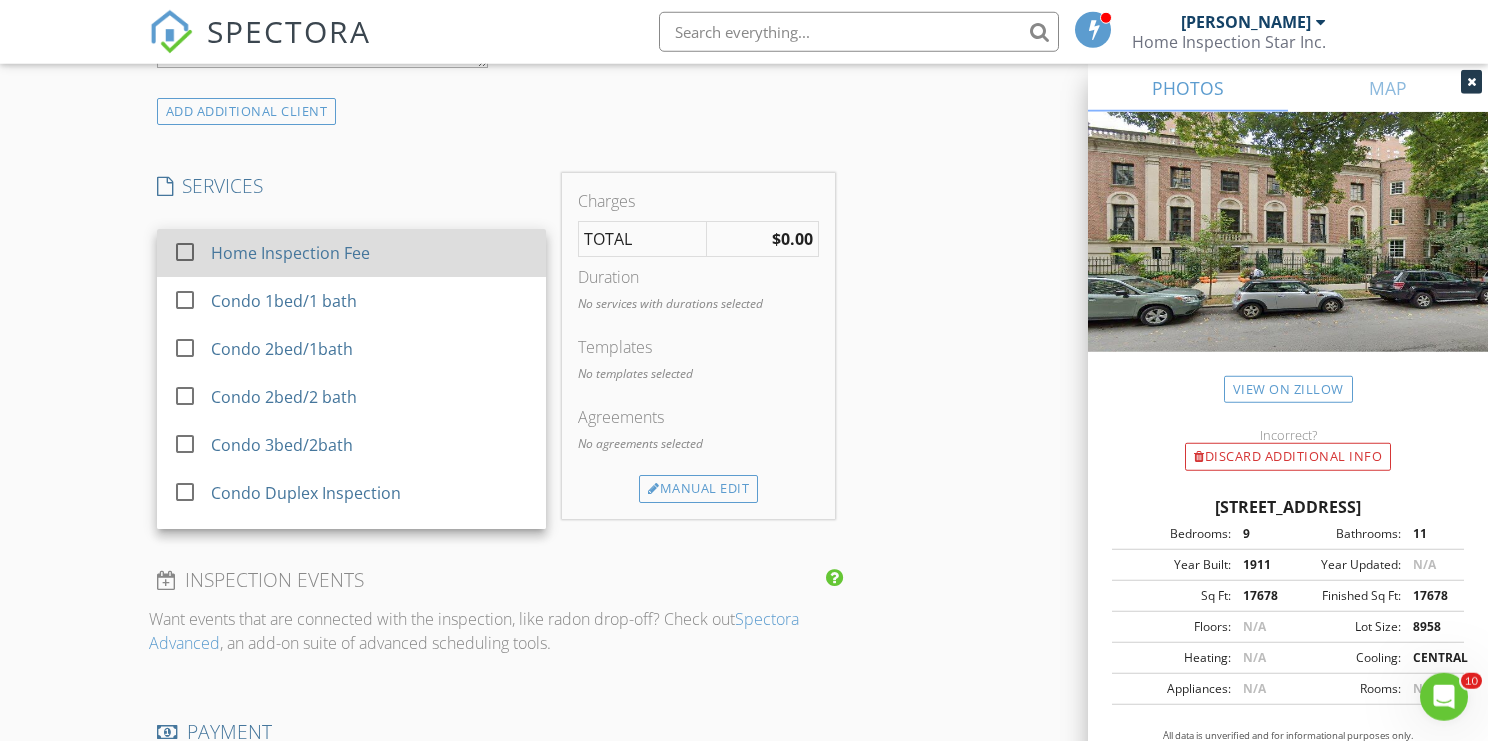 click on "Home Inspection Fee" at bounding box center (290, 253) 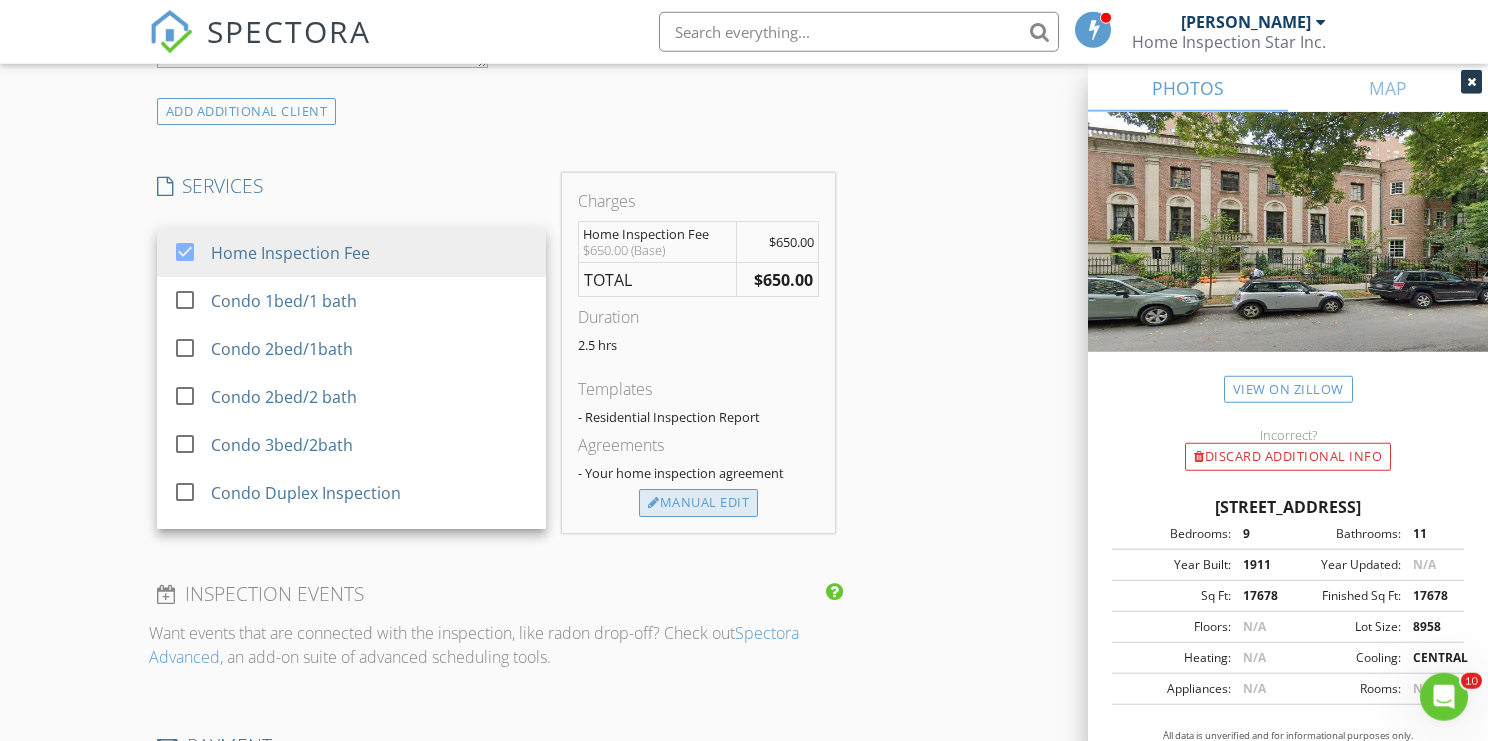 click on "Manual Edit" at bounding box center (698, 503) 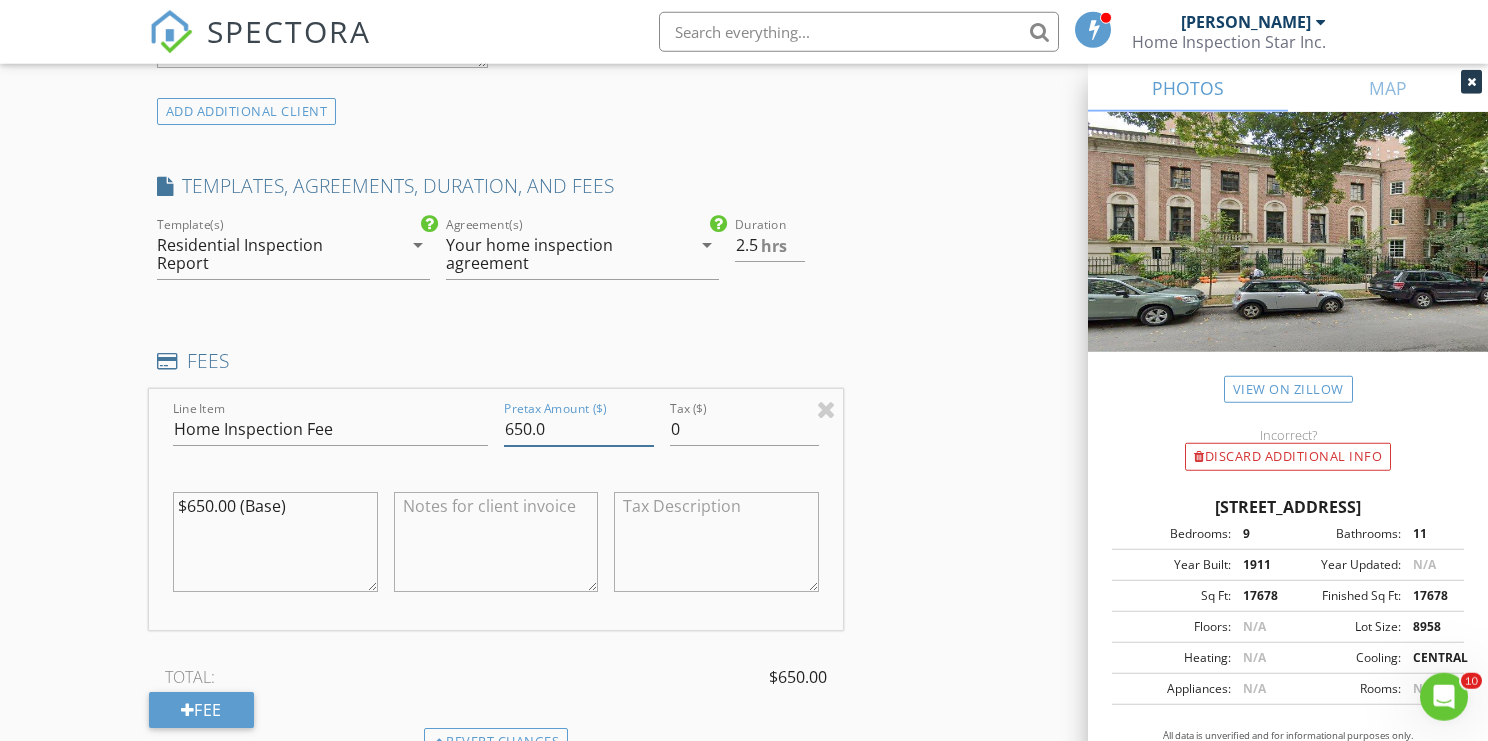 click on "650.0" at bounding box center [579, 429] 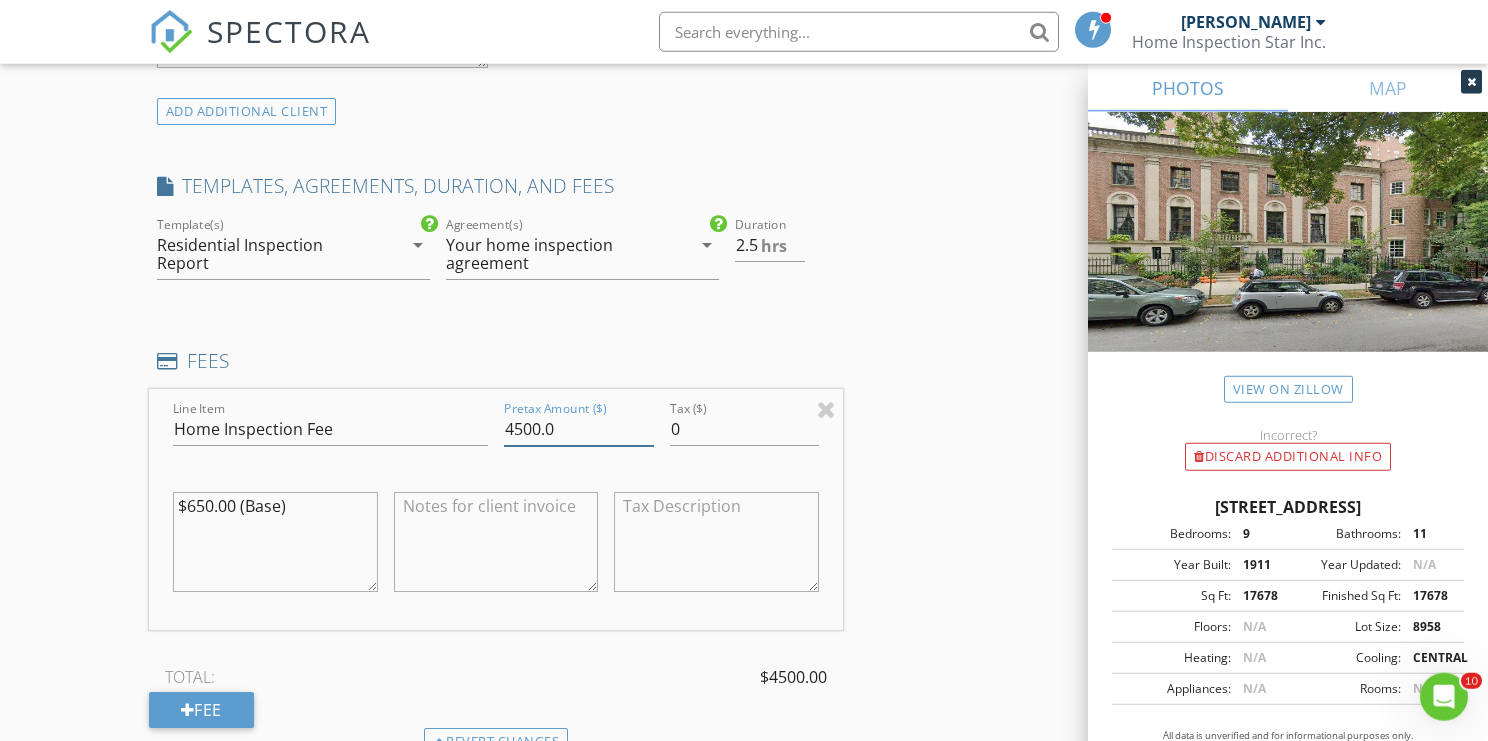 type on "4500.0" 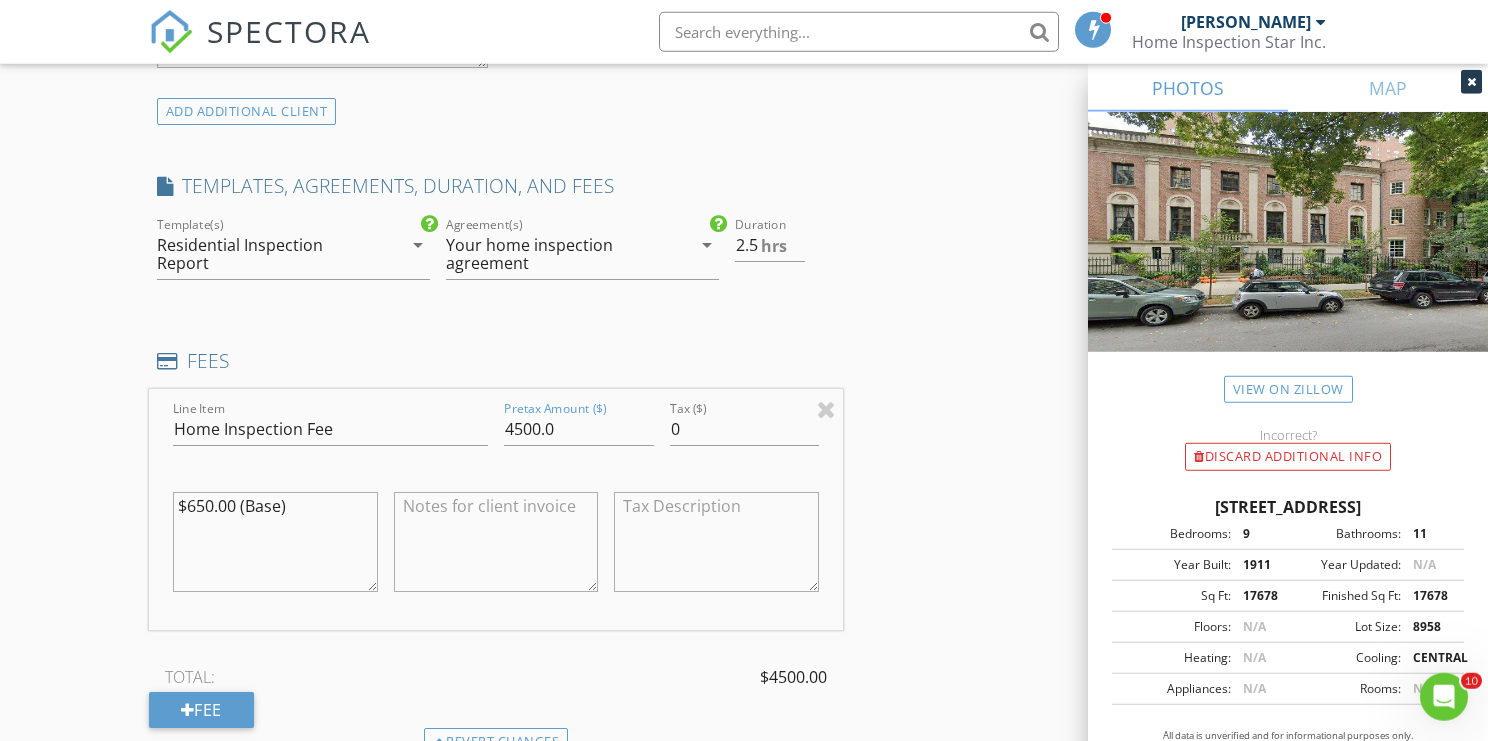 click on "INSPECTOR(S)
check_box   Costel Malureanu   PRIMARY   check_box_outline_blank   Alex Marginean     Costel Malureanu arrow_drop_down   check_box_outline_blank Costel Malureanu specifically requested
Date/Time
07/17/2025 9:00 AM
Location
Address Search       Address 1355 N Astor St   Unit   City Chicago   State IL   Zip 60610   County Cook     Square Feet 17678   Year Built 1911   Foundation arrow_drop_down     Costel Malureanu     4.7 miles     (9 minutes)
client
check_box Enable Client CC email for this inspection   Client Search     check_box_outline_blank Client is a Company/Organization     First Name Ava Universal/   Last Name Adam Bilter   Email info@ava-fund.com   CC Email   Phone +13124512542           Notes   Private Notes
ADD ADDITIONAL client
SERVICES
check_box" at bounding box center (744, 534) 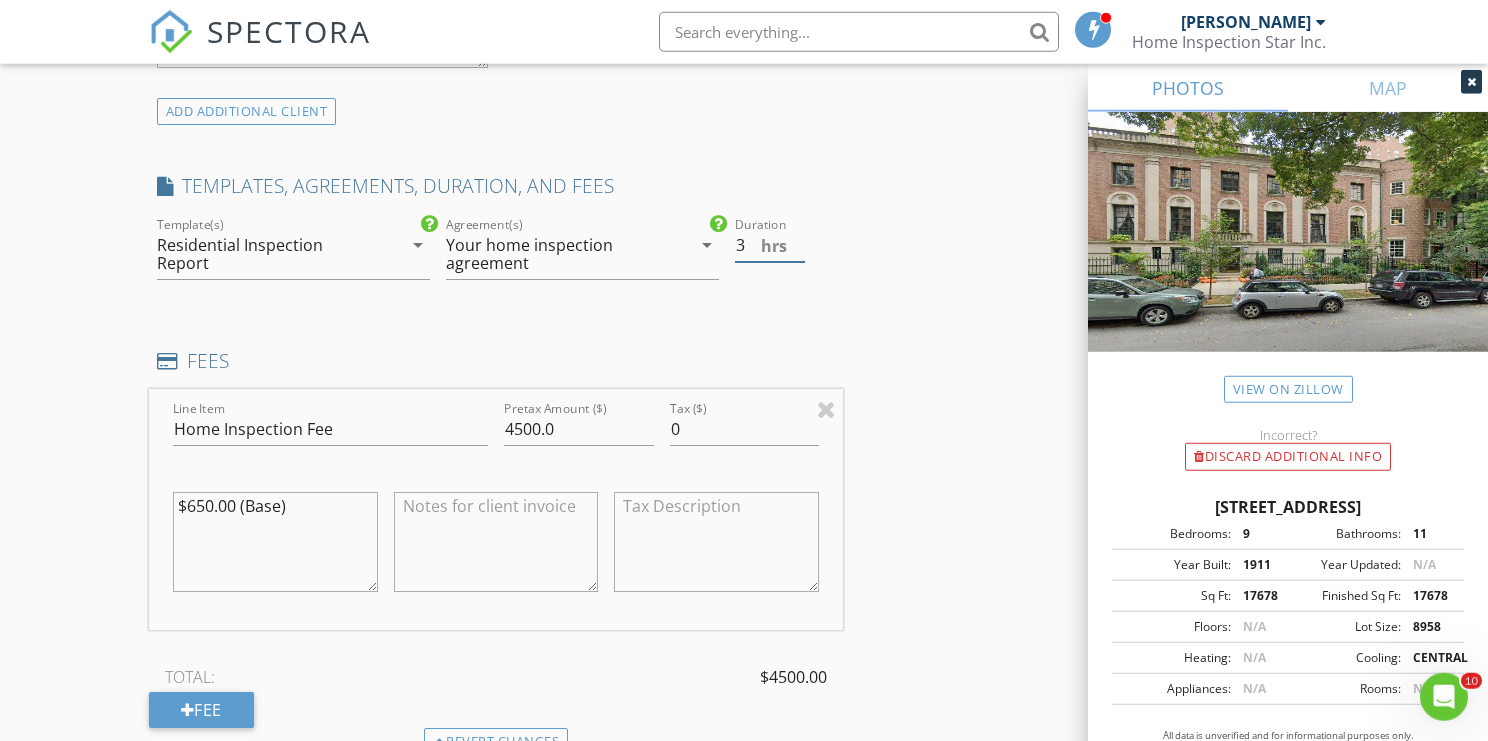 click on "3" at bounding box center (770, 245) 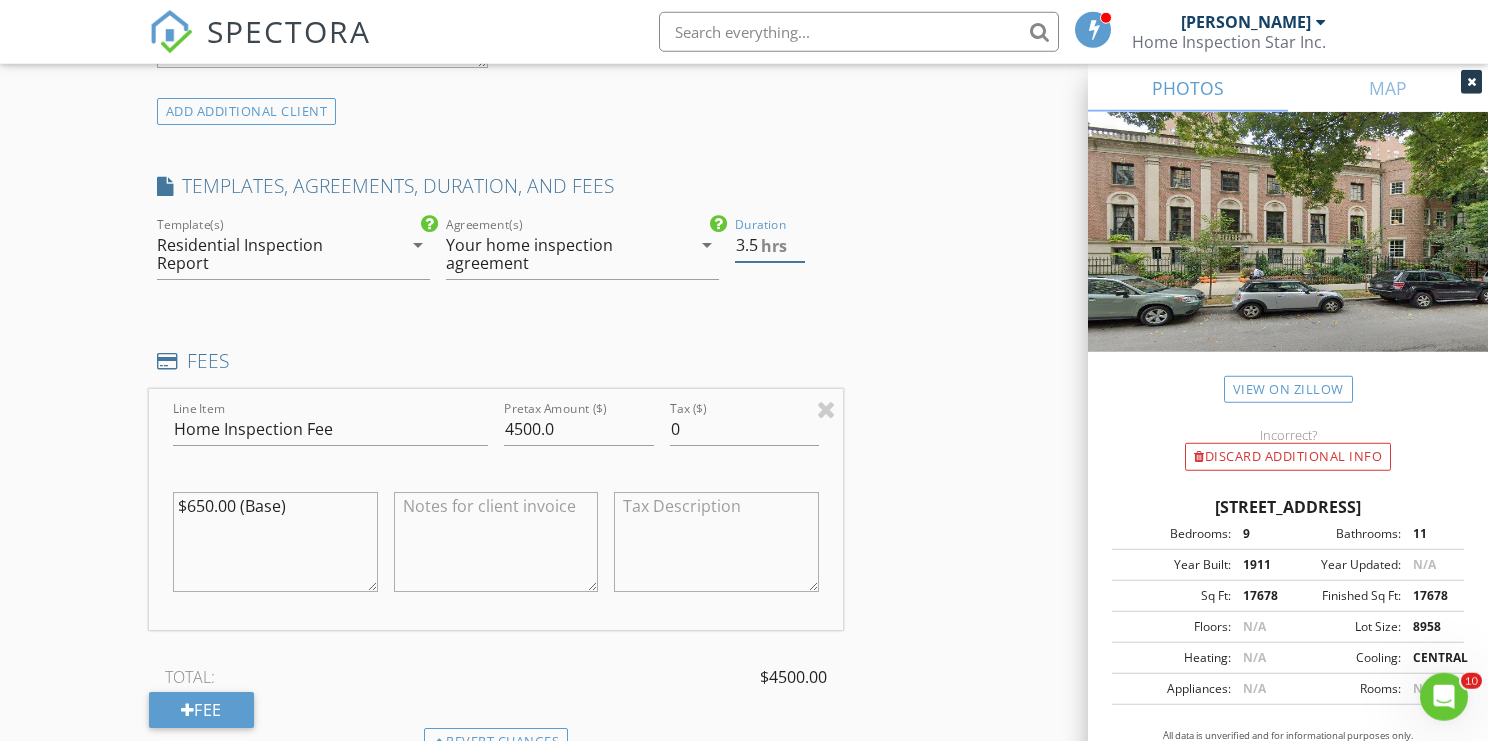 click on "3.5" at bounding box center [770, 245] 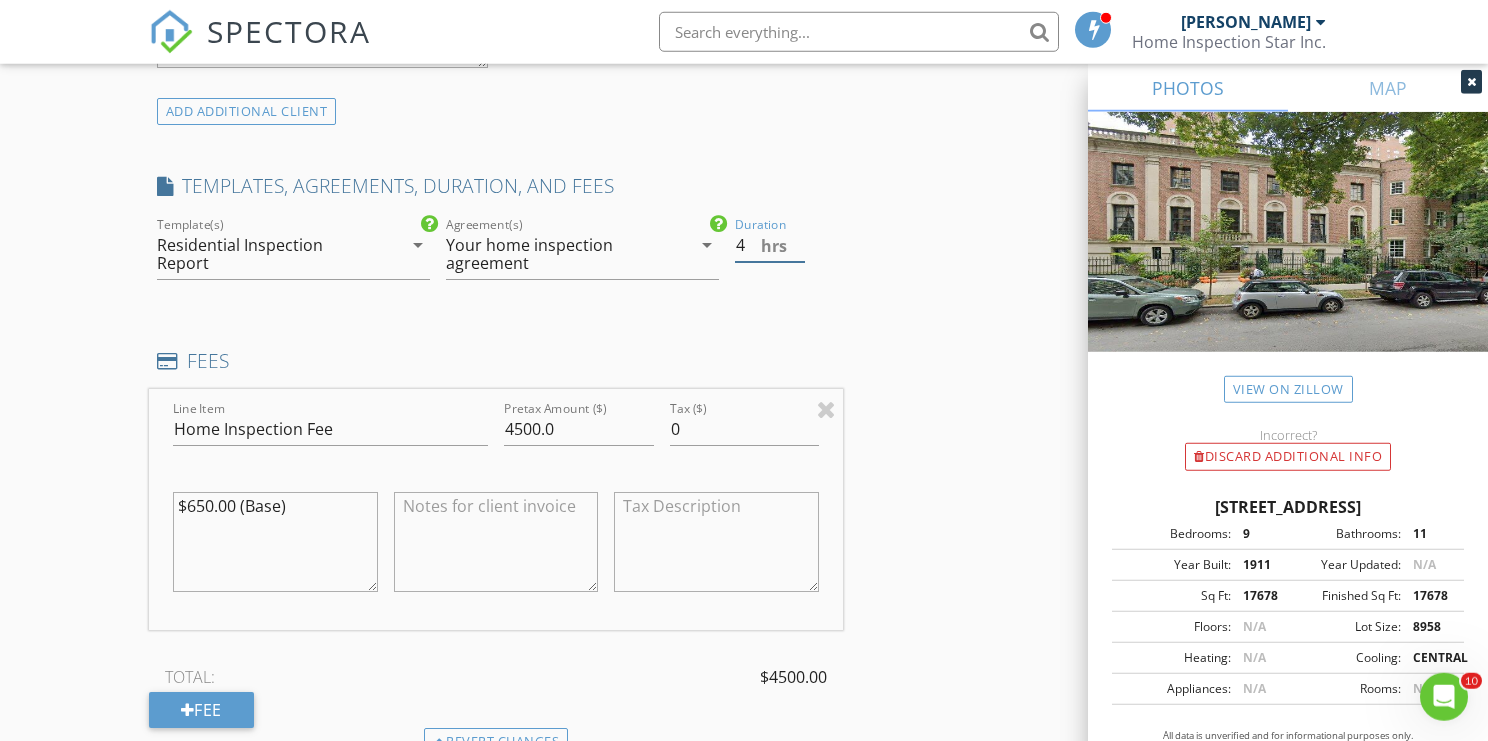 click on "4" at bounding box center [770, 245] 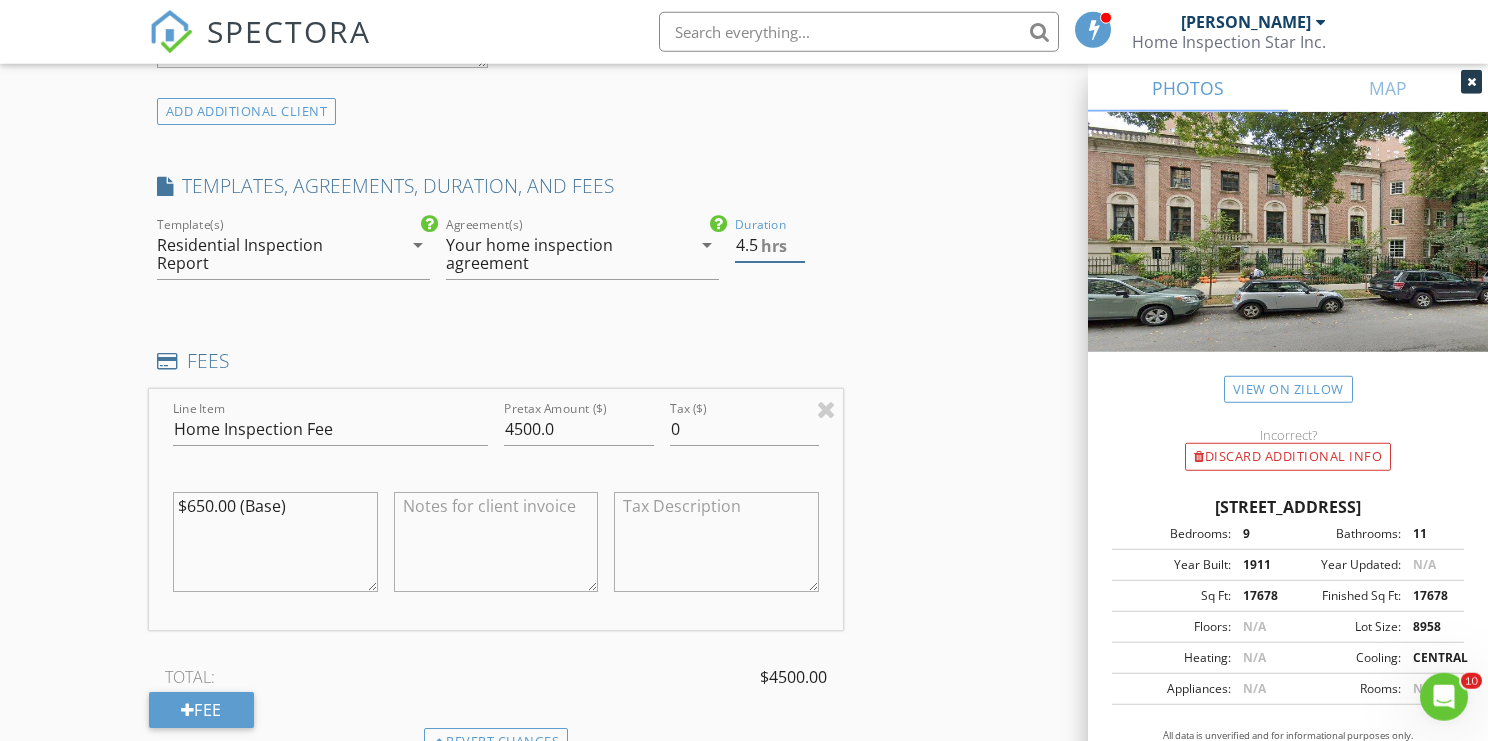 click on "4.5" at bounding box center [770, 245] 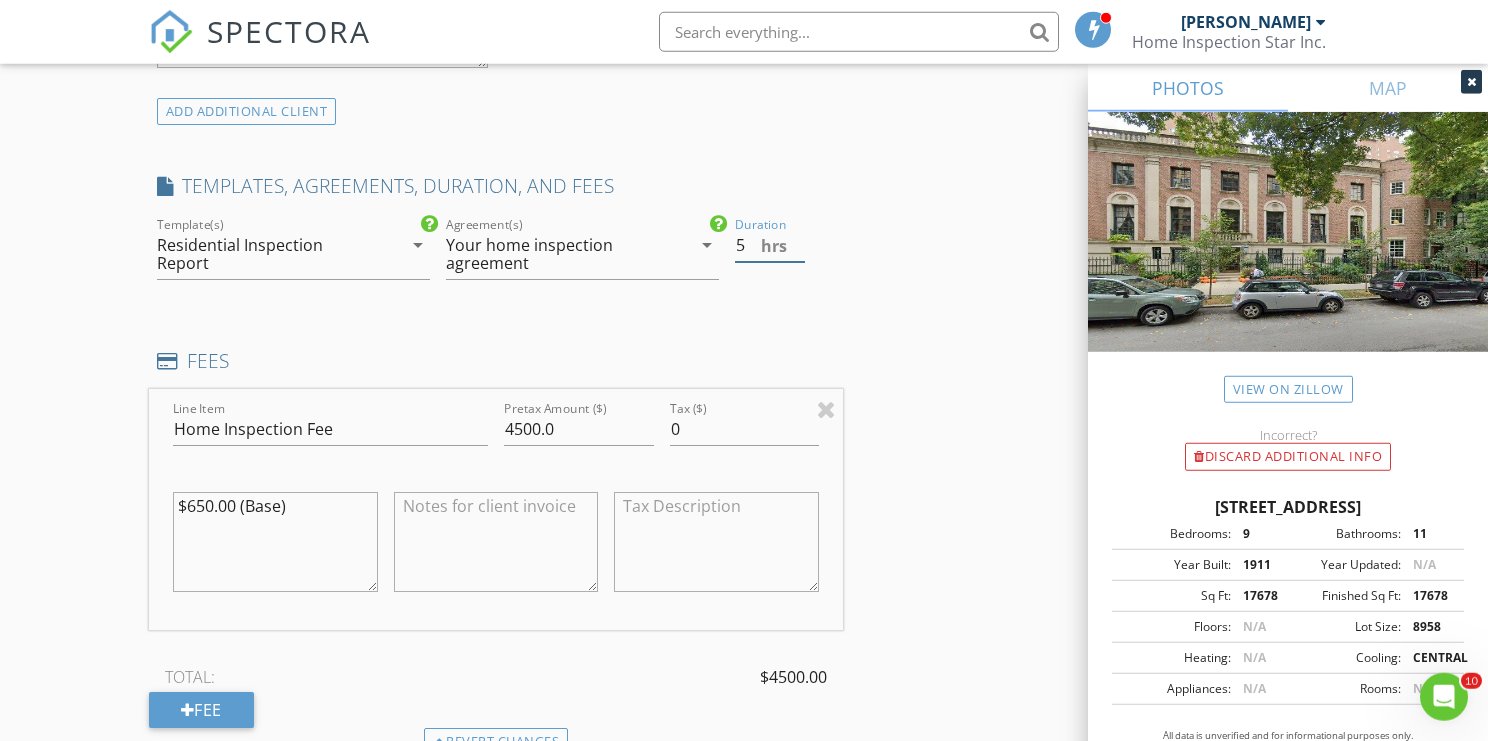 click on "5" at bounding box center (770, 245) 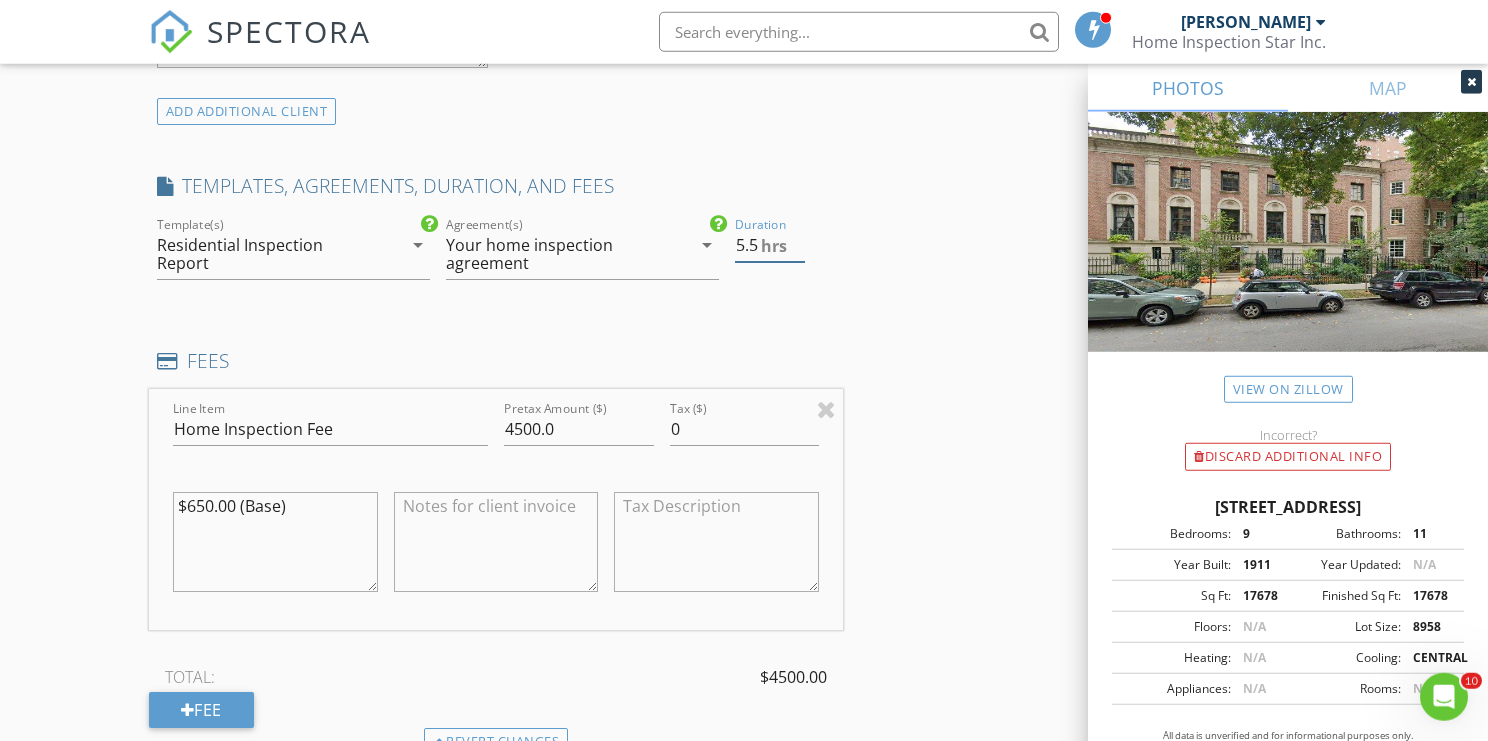 click on "5.5" at bounding box center [770, 245] 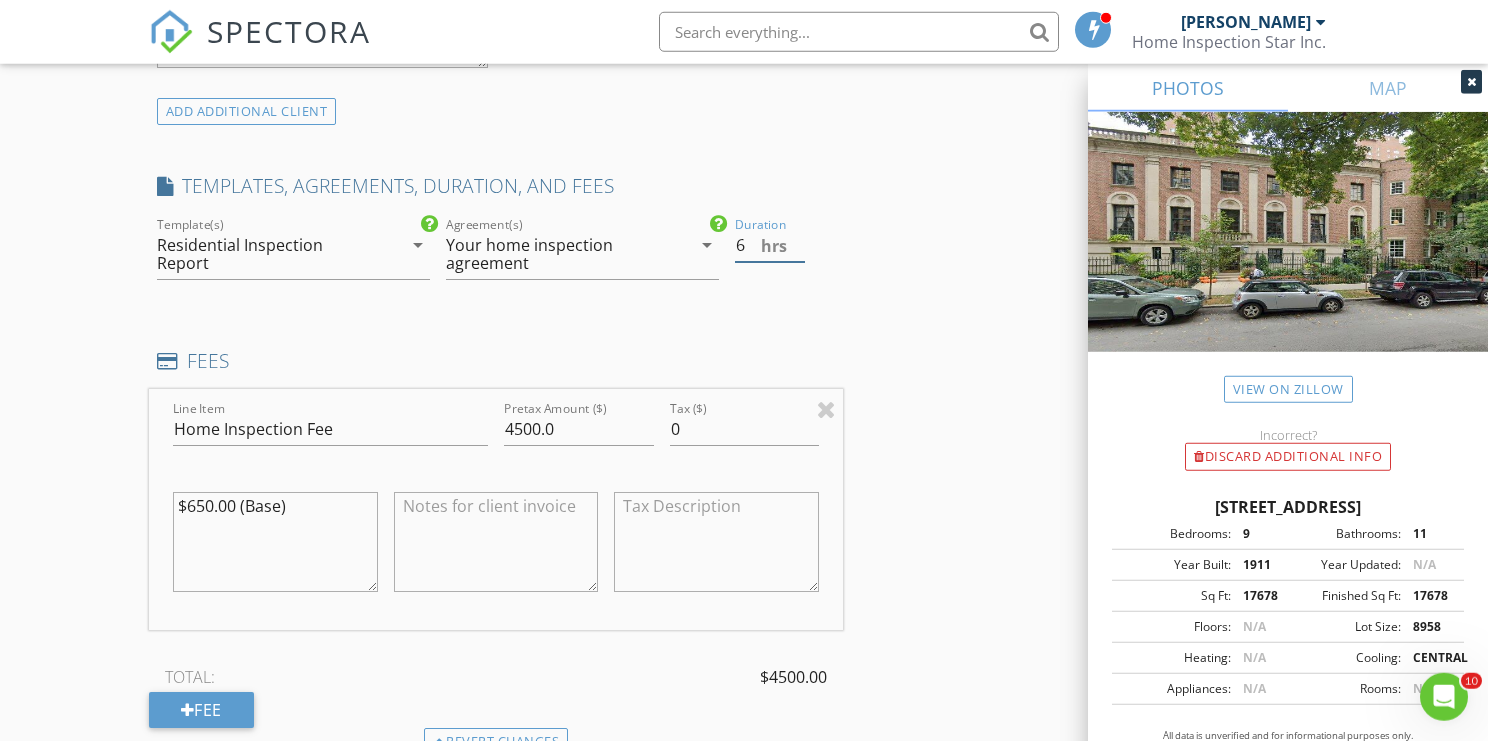 click on "6" at bounding box center (770, 245) 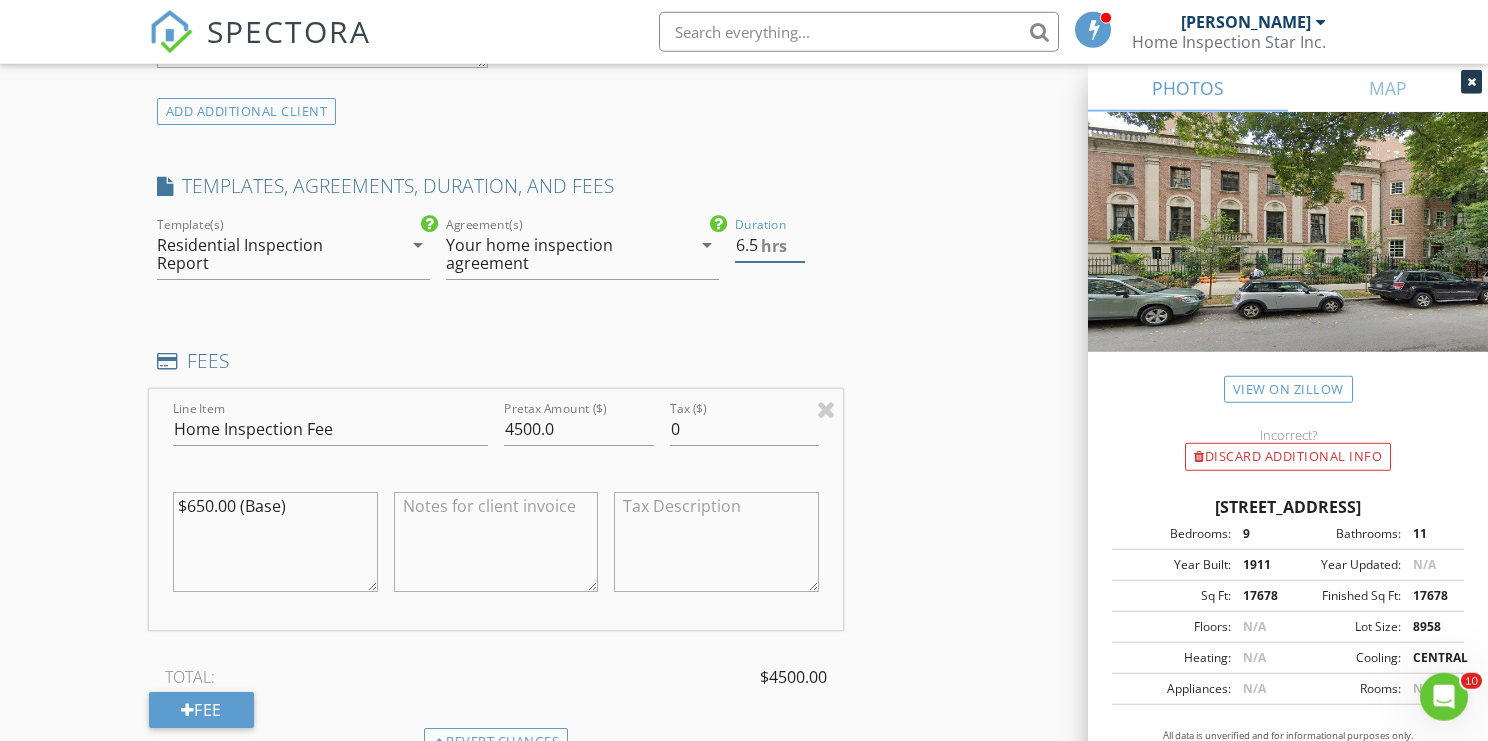 click on "6.5" at bounding box center [770, 245] 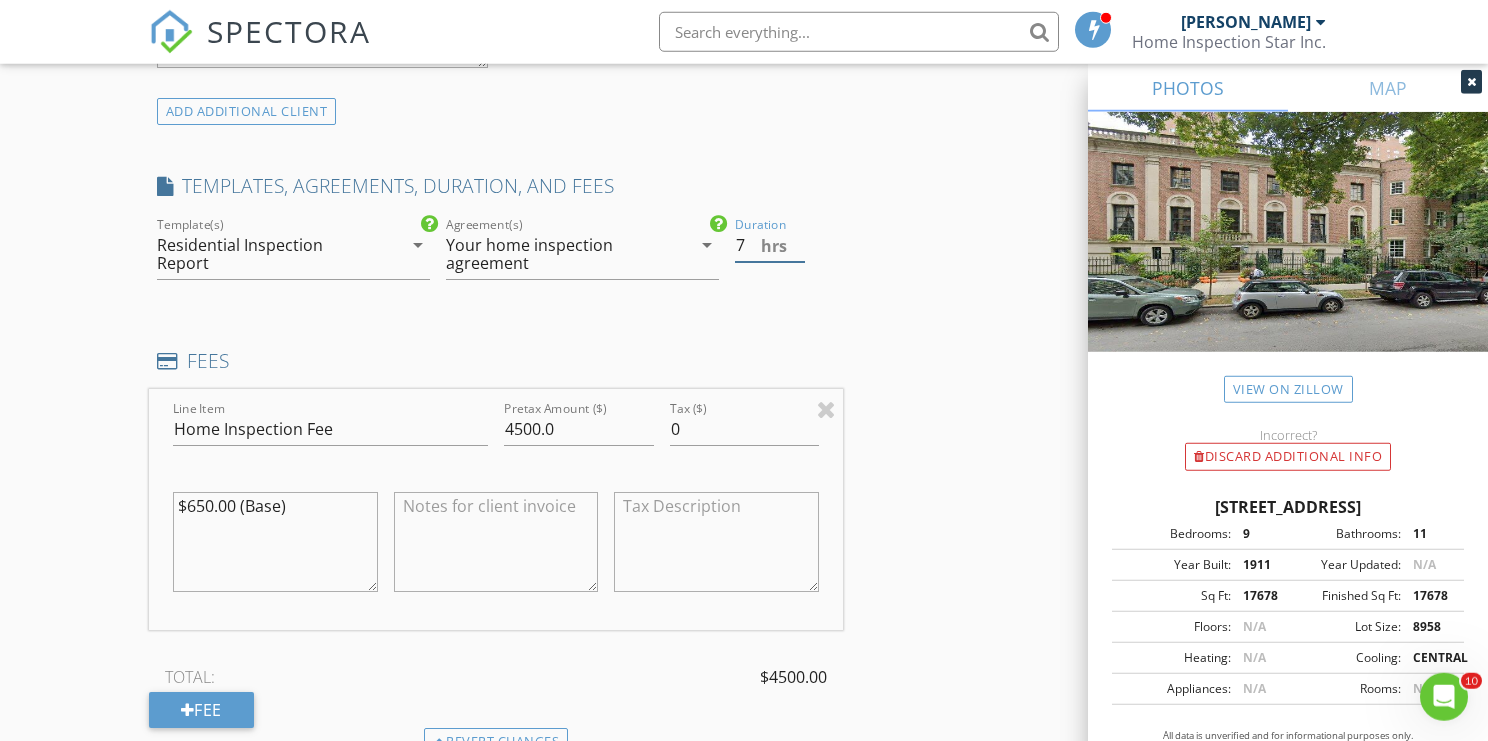 type on "7" 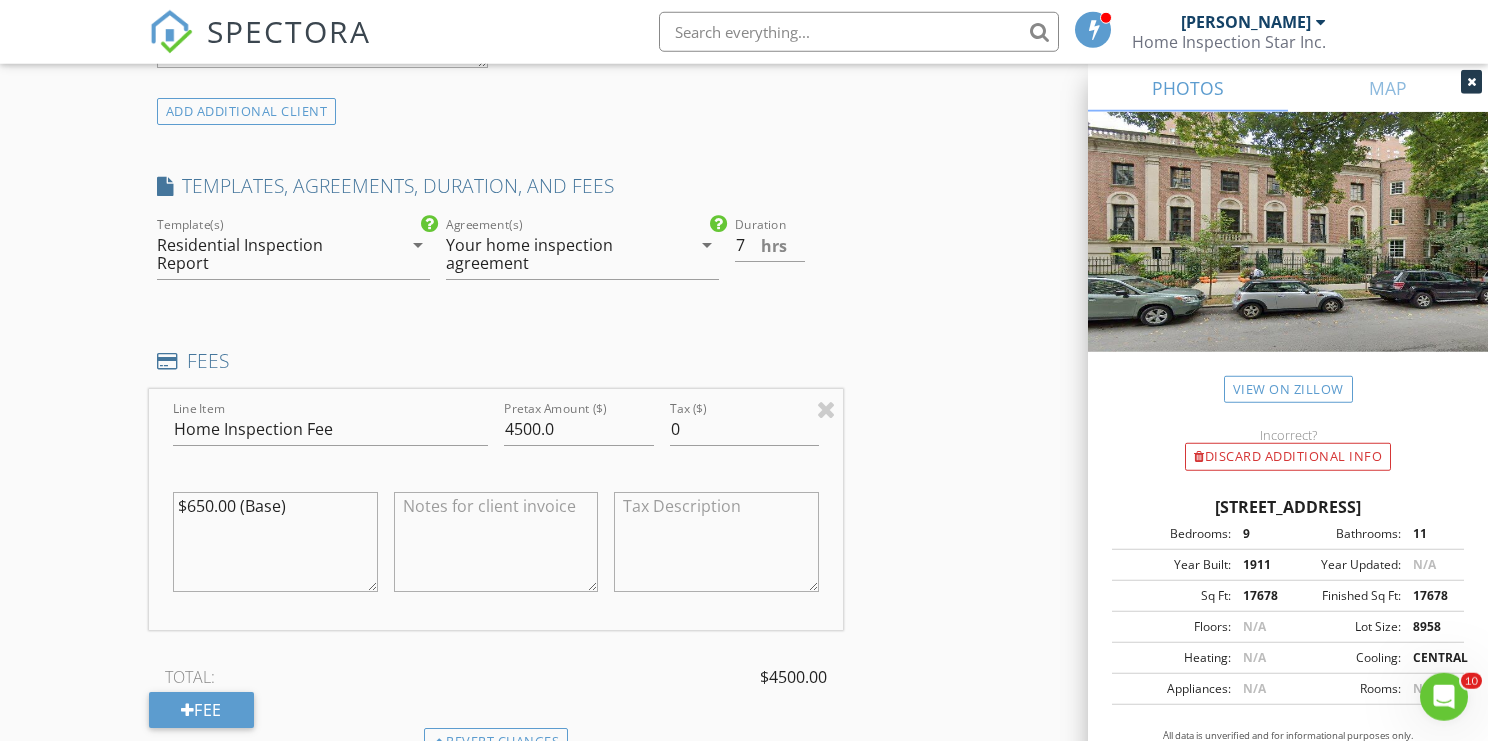 click on "INSPECTOR(S)
check_box   Costel Malureanu   PRIMARY   check_box_outline_blank   Alex Marginean     Costel Malureanu arrow_drop_down   check_box_outline_blank Costel Malureanu specifically requested
Date/Time
07/17/2025 9:00 AM
Location
Address Search       Address 1355 N Astor St   Unit   City Chicago   State IL   Zip 60610   County Cook     Square Feet 17678   Year Built 1911   Foundation arrow_drop_down     Costel Malureanu     4.7 miles     (9 minutes)
client
check_box Enable Client CC email for this inspection   Client Search     check_box_outline_blank Client is a Company/Organization     First Name Ava Universal/   Last Name Adam Bilter   Email info@ava-fund.com   CC Email   Phone +13124512542           Notes   Private Notes
ADD ADDITIONAL client
SERVICES
check_box" at bounding box center [744, 534] 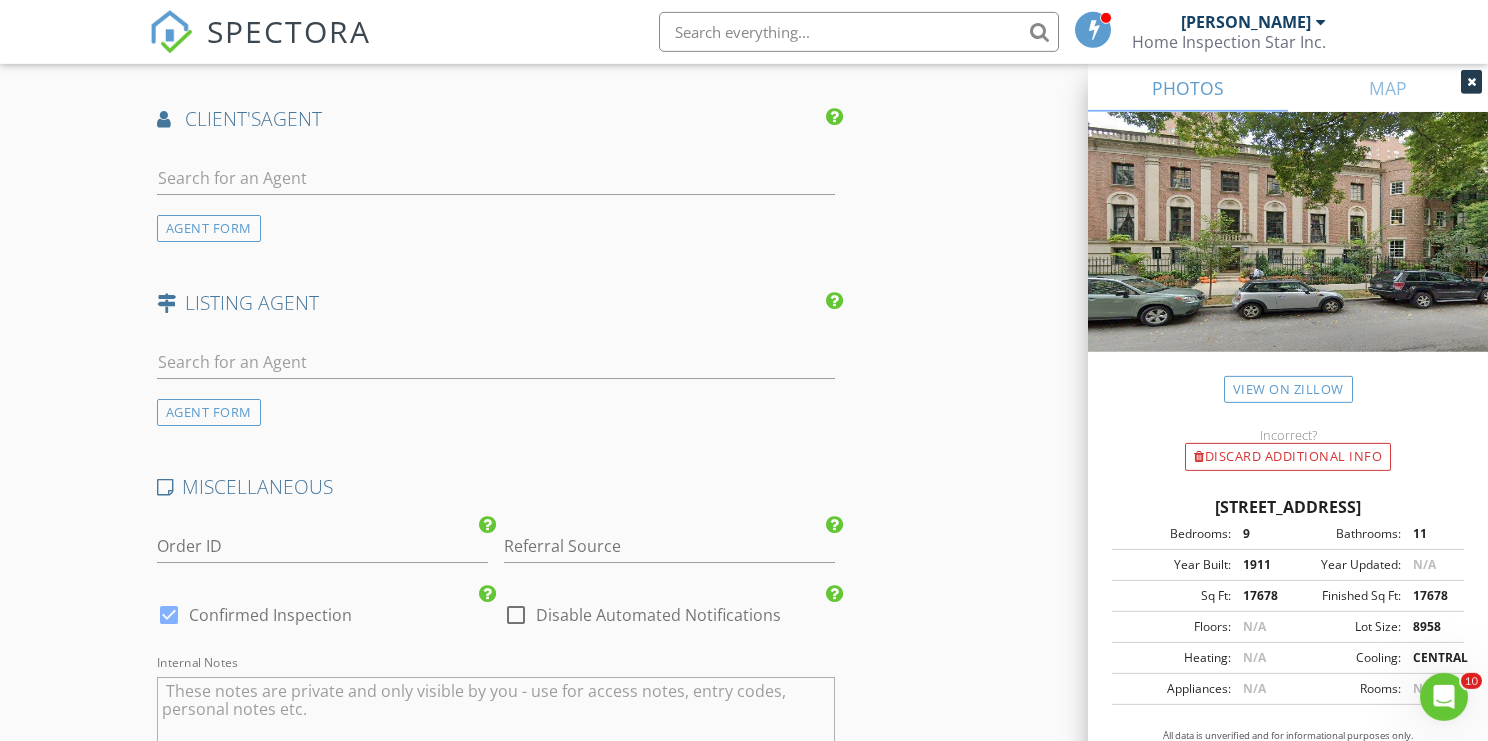 scroll, scrollTop: 2655, scrollLeft: 0, axis: vertical 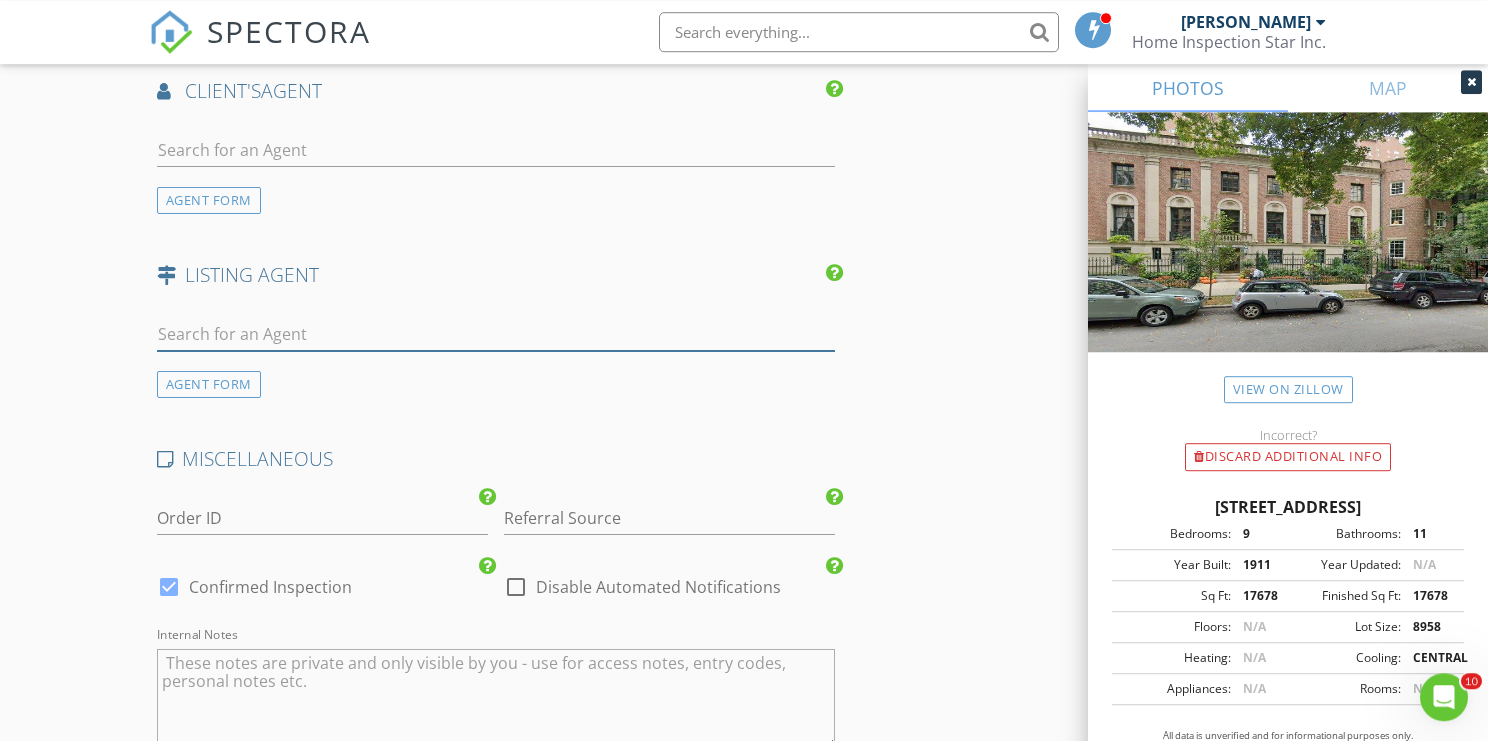 click at bounding box center [496, 334] 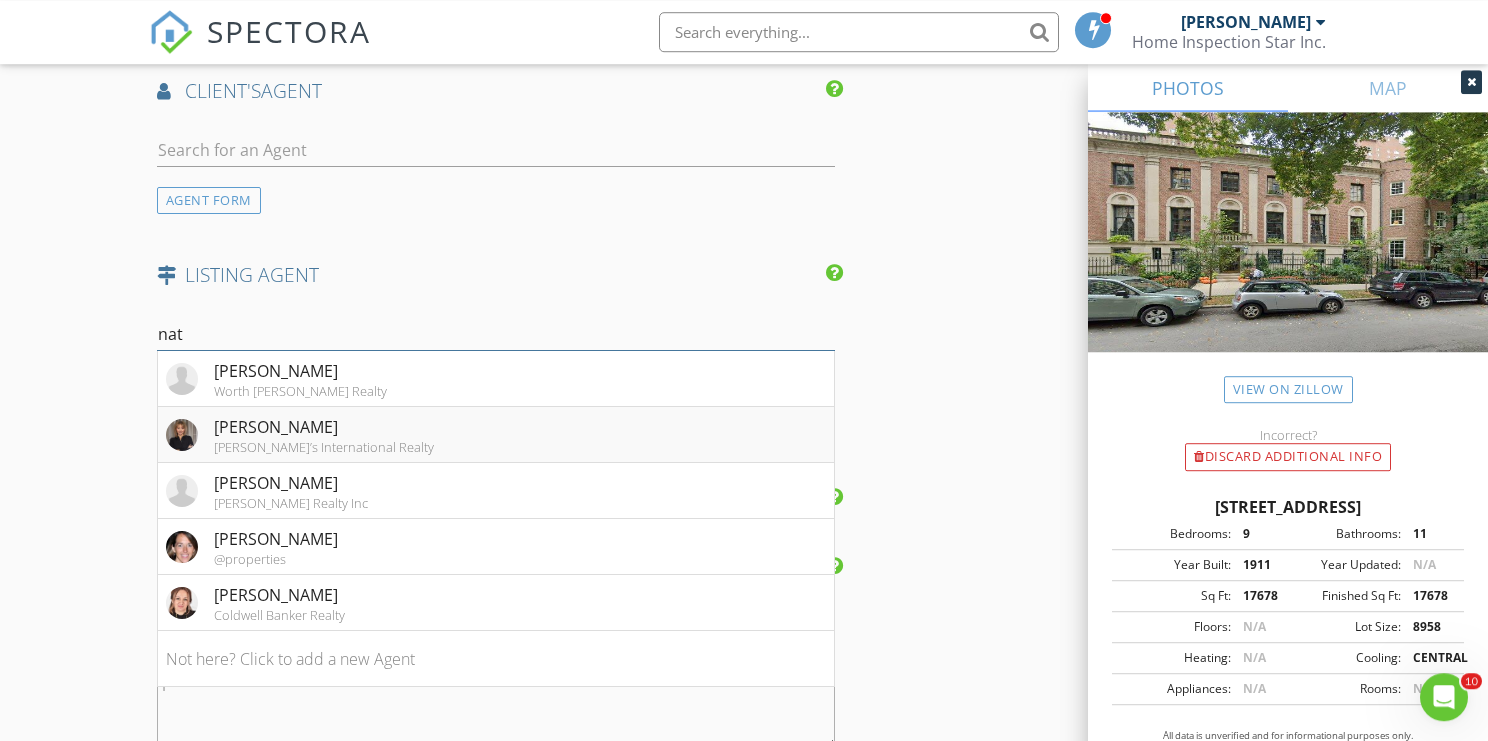 type on "nat" 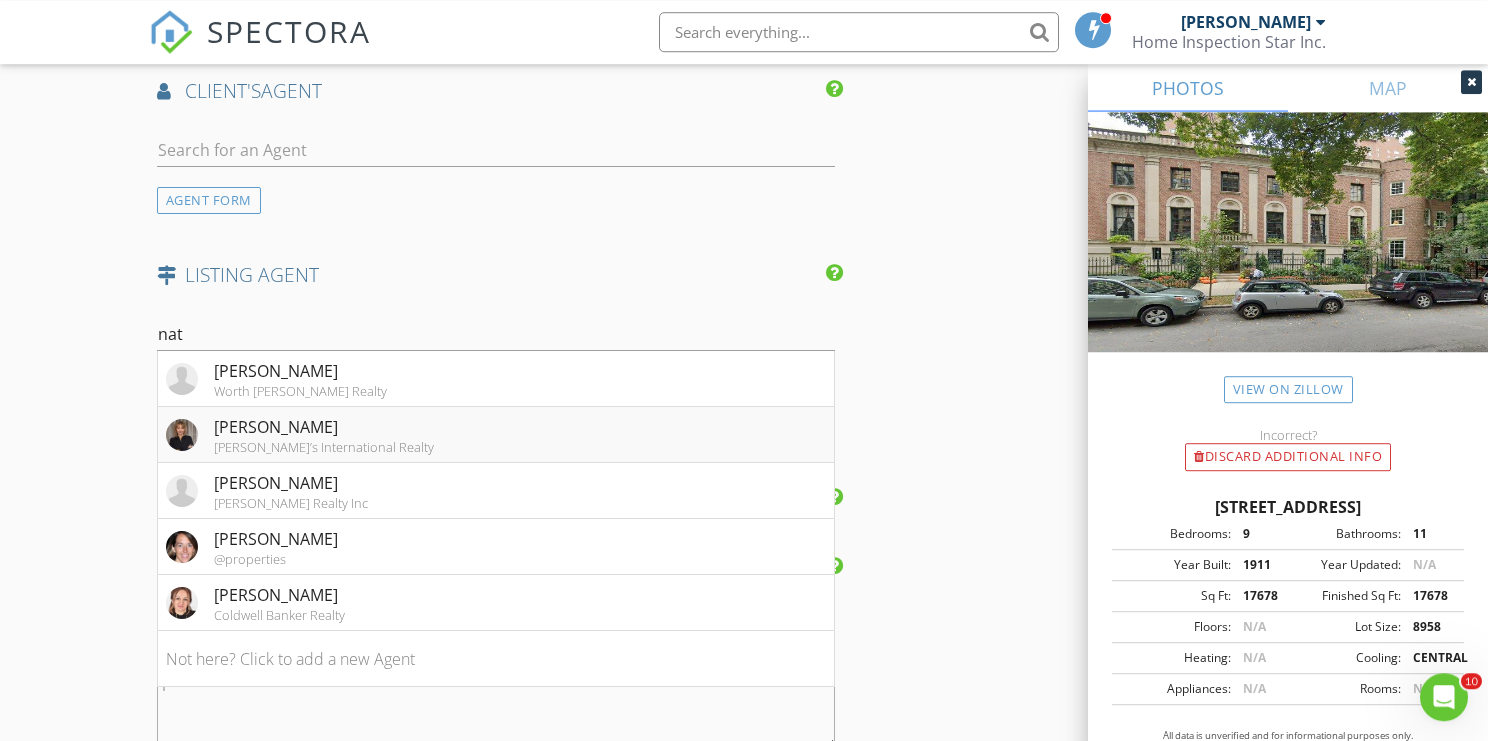 click on "Jameson Sotheby’s International Realty" at bounding box center [324, 447] 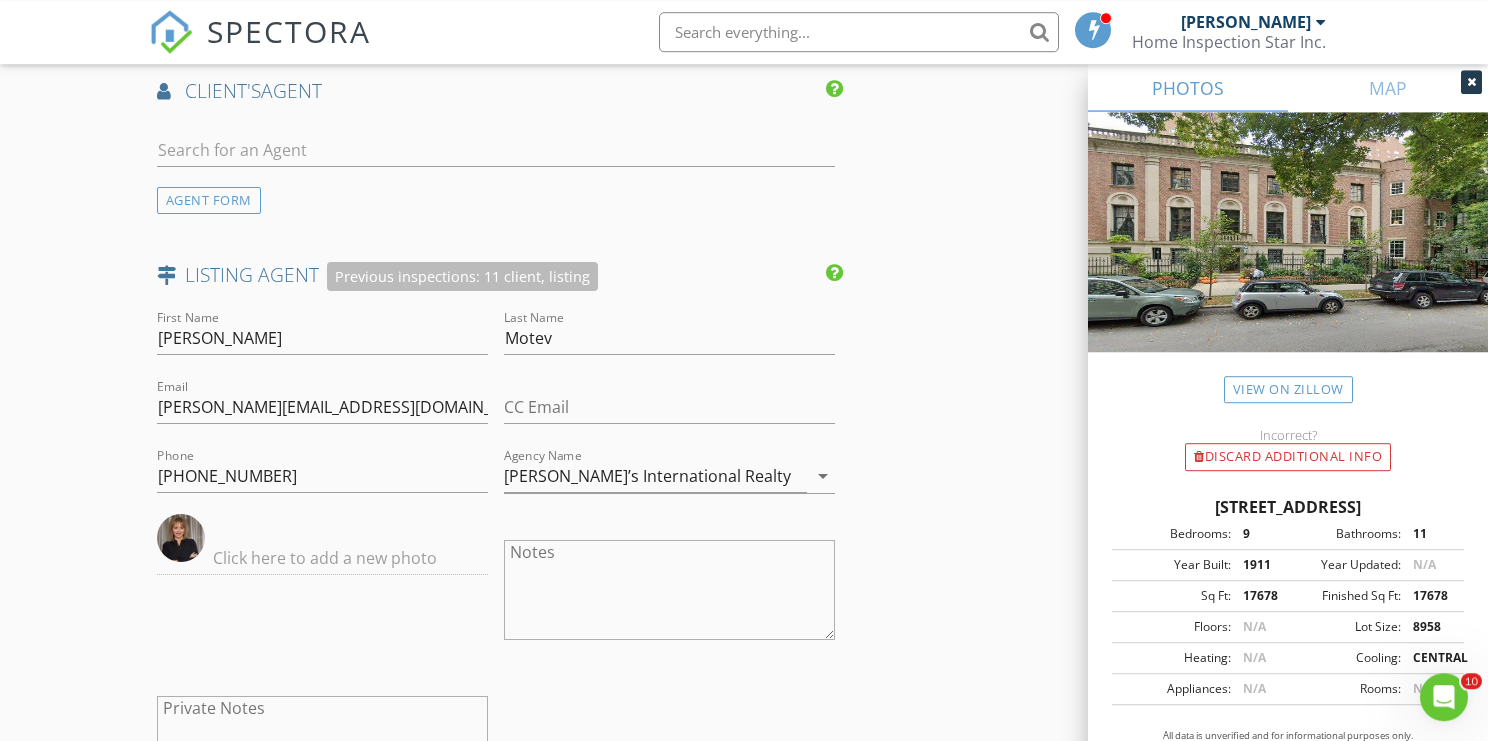 click on "INSPECTOR(S)
check_box   Costel Malureanu   PRIMARY   check_box_outline_blank   Alex Marginean     Costel Malureanu arrow_drop_down   check_box_outline_blank Costel Malureanu specifically requested
Date/Time
07/17/2025 9:00 AM
Location
Address Search       Address 1355 N Astor St   Unit   City Chicago   State IL   Zip 60610   County Cook     Square Feet 17678   Year Built 1911   Foundation arrow_drop_down     Costel Malureanu     4.7 miles     (9 minutes)
client
check_box Enable Client CC email for this inspection   Client Search     check_box_outline_blank Client is a Company/Organization     First Name Ava Universal/   Last Name Adam Bilter   Email info@ava-fund.com   CC Email   Phone +13124512542           Notes   Private Notes
ADD ADDITIONAL client
SERVICES
check_box" at bounding box center (744, -360) 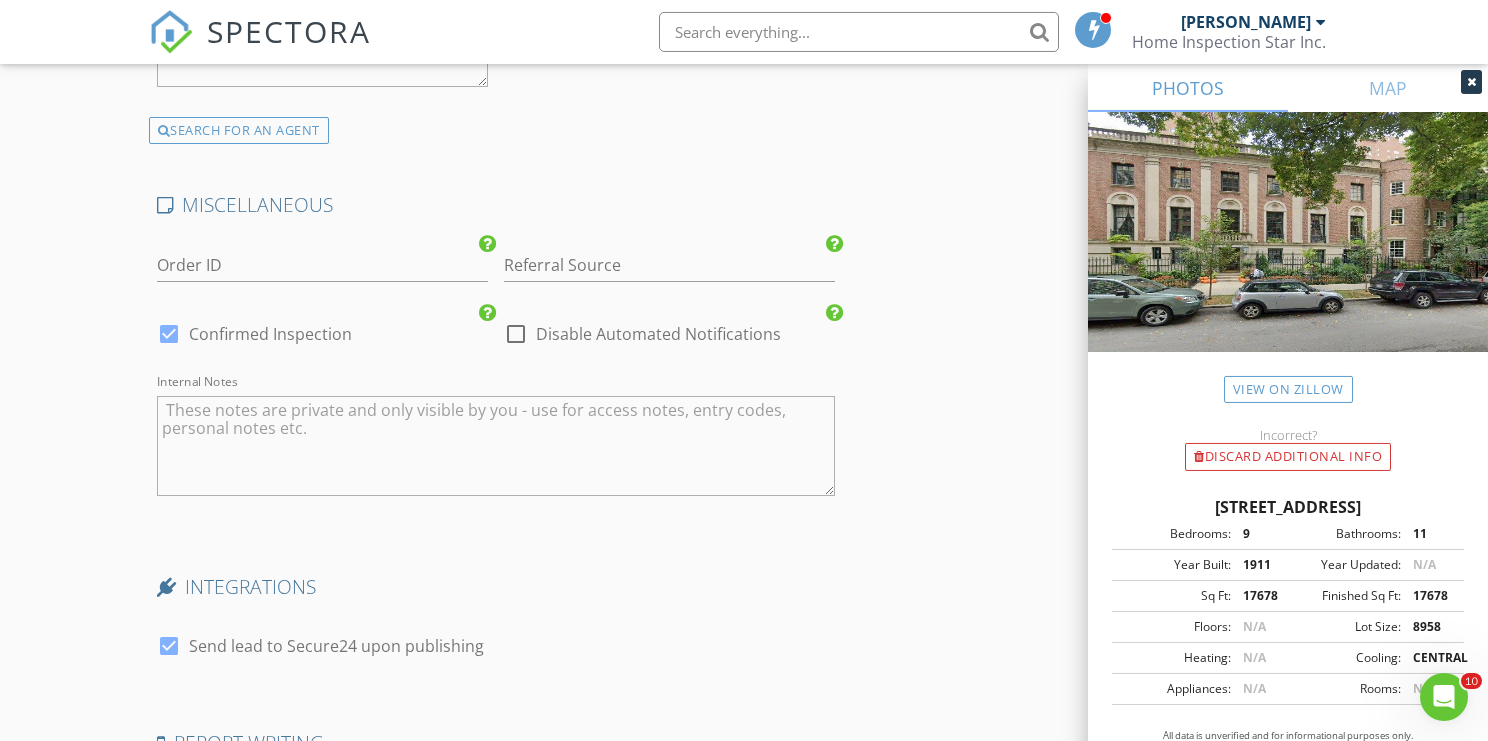 scroll, scrollTop: 3367, scrollLeft: 0, axis: vertical 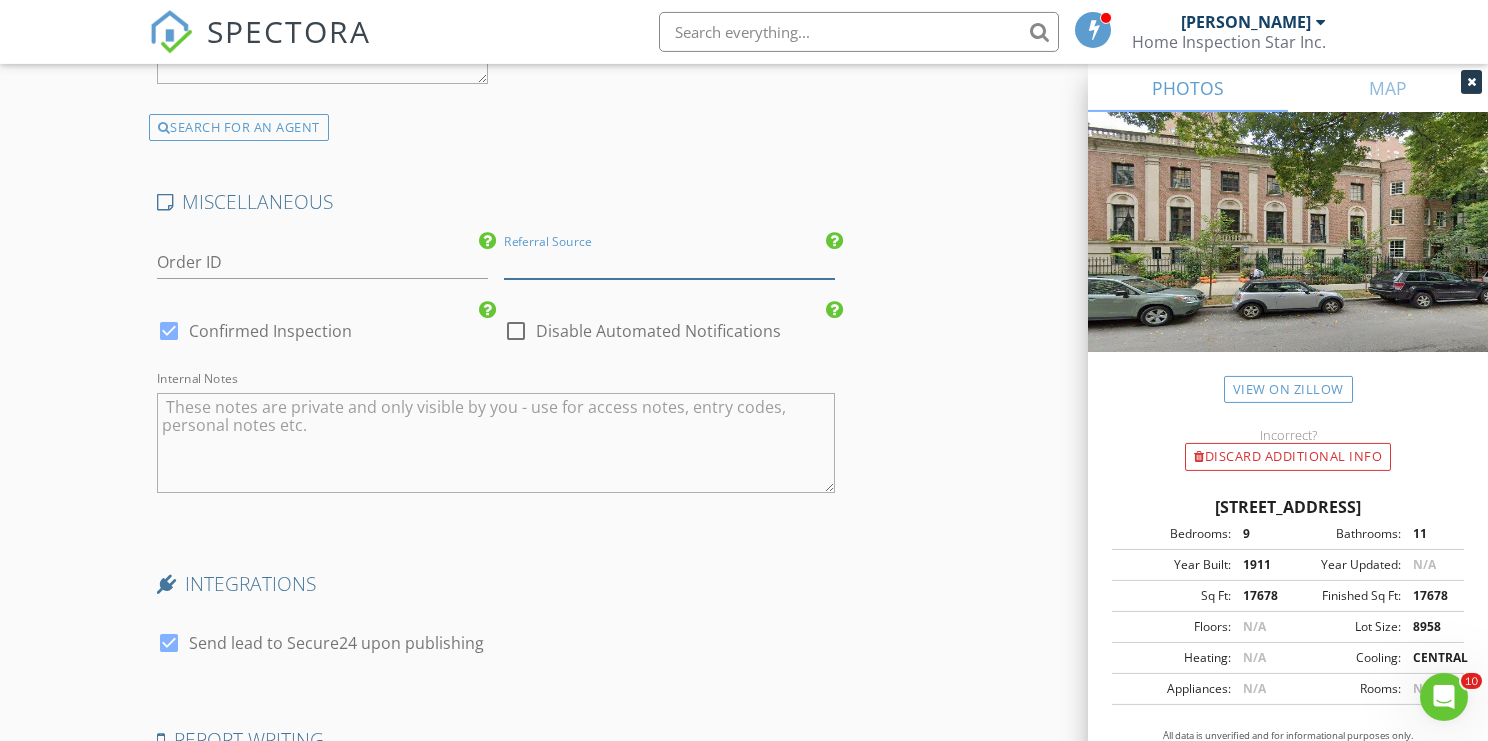 click at bounding box center [669, 262] 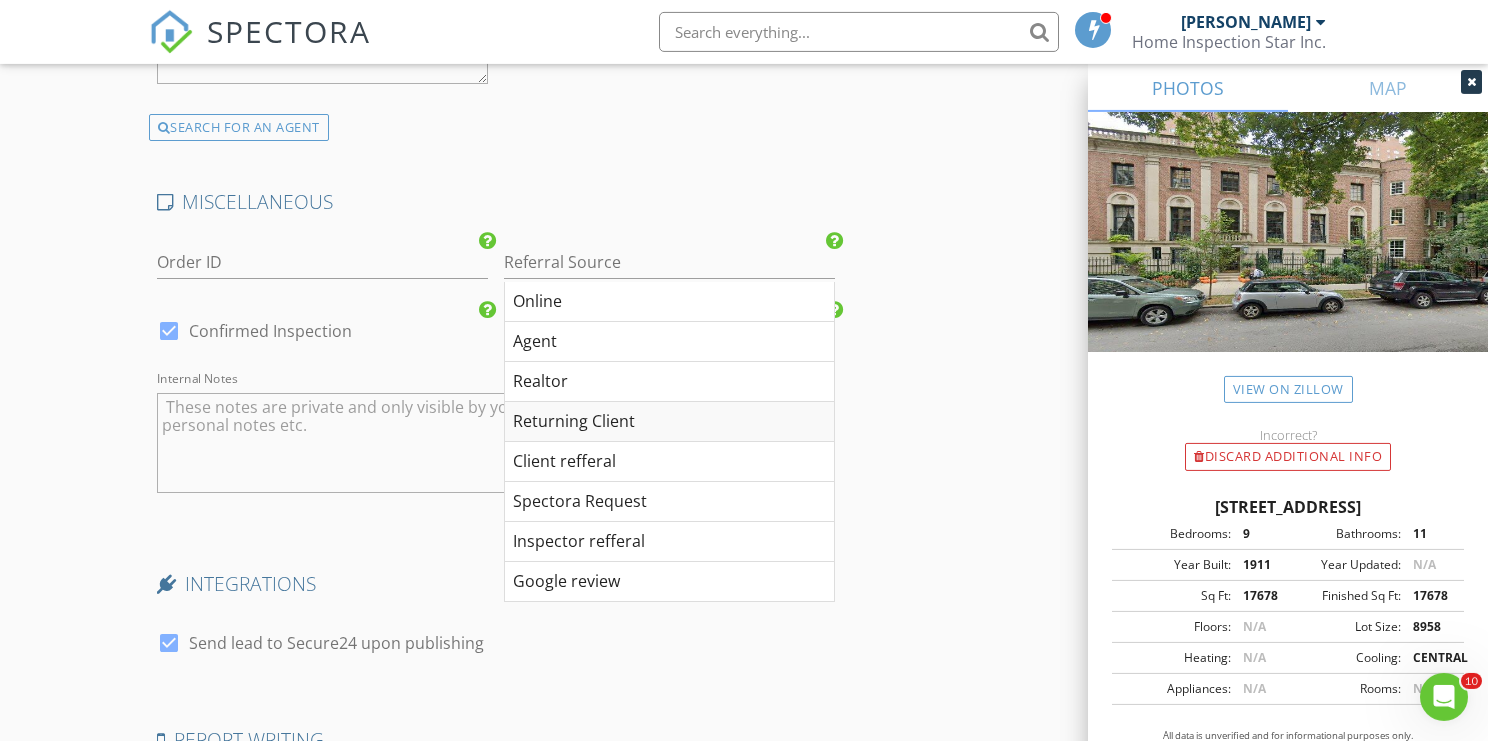 click on "Returning Client" at bounding box center (669, 422) 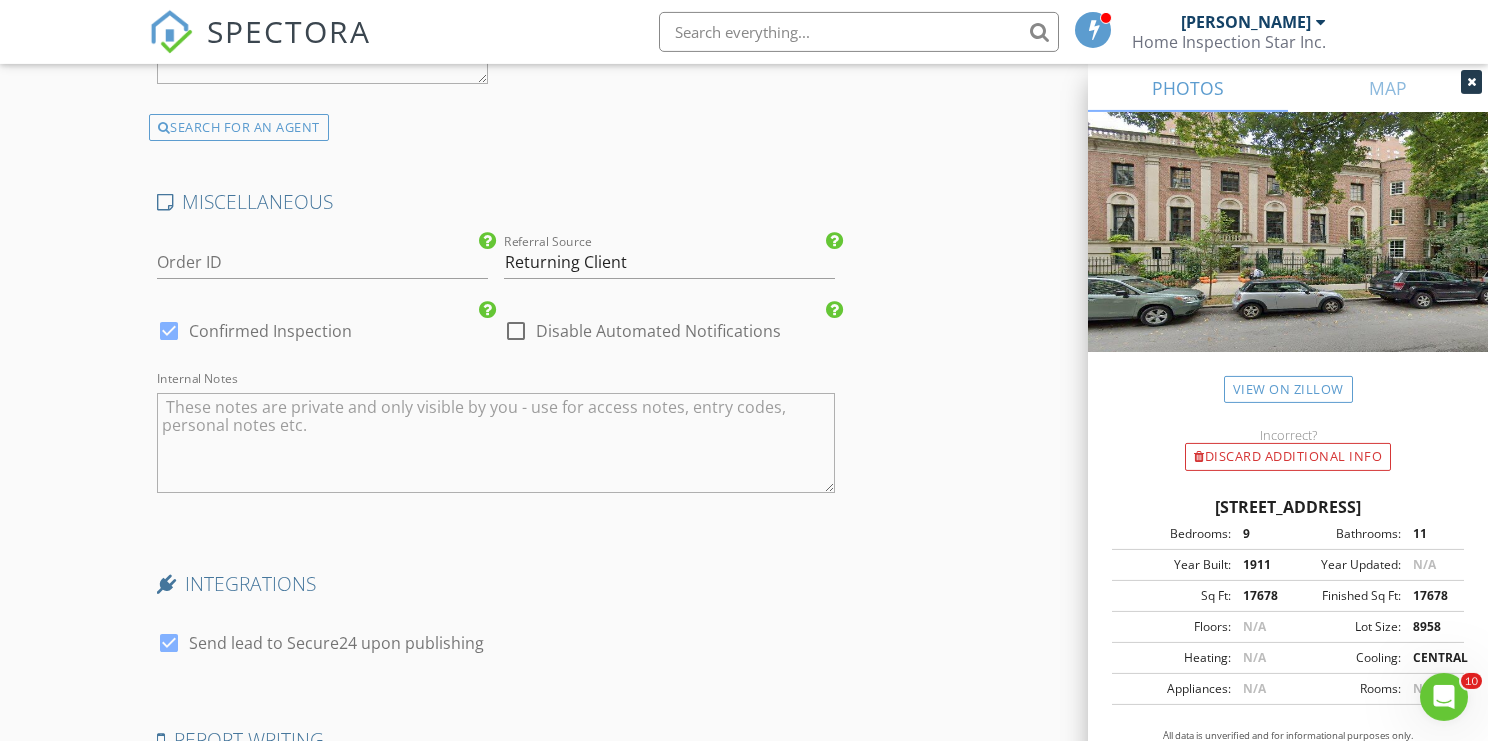 click on "INSPECTOR(S)
check_box   Costel Malureanu   PRIMARY   check_box_outline_blank   Alex Marginean     Costel Malureanu arrow_drop_down   check_box_outline_blank Costel Malureanu specifically requested
Date/Time
07/17/2025 9:00 AM
Location
Address Search       Address 1355 N Astor St   Unit   City Chicago   State IL   Zip 60610   County Cook     Square Feet 17678   Year Built 1911   Foundation arrow_drop_down     Costel Malureanu     4.7 miles     (9 minutes)
client
check_box Enable Client CC email for this inspection   Client Search     check_box_outline_blank Client is a Company/Organization     First Name Ava Universal/   Last Name Adam Bilter   Email info@ava-fund.com   CC Email   Phone +13124512542           Notes   Private Notes
ADD ADDITIONAL client
SERVICES
check_box" at bounding box center [744, -1072] 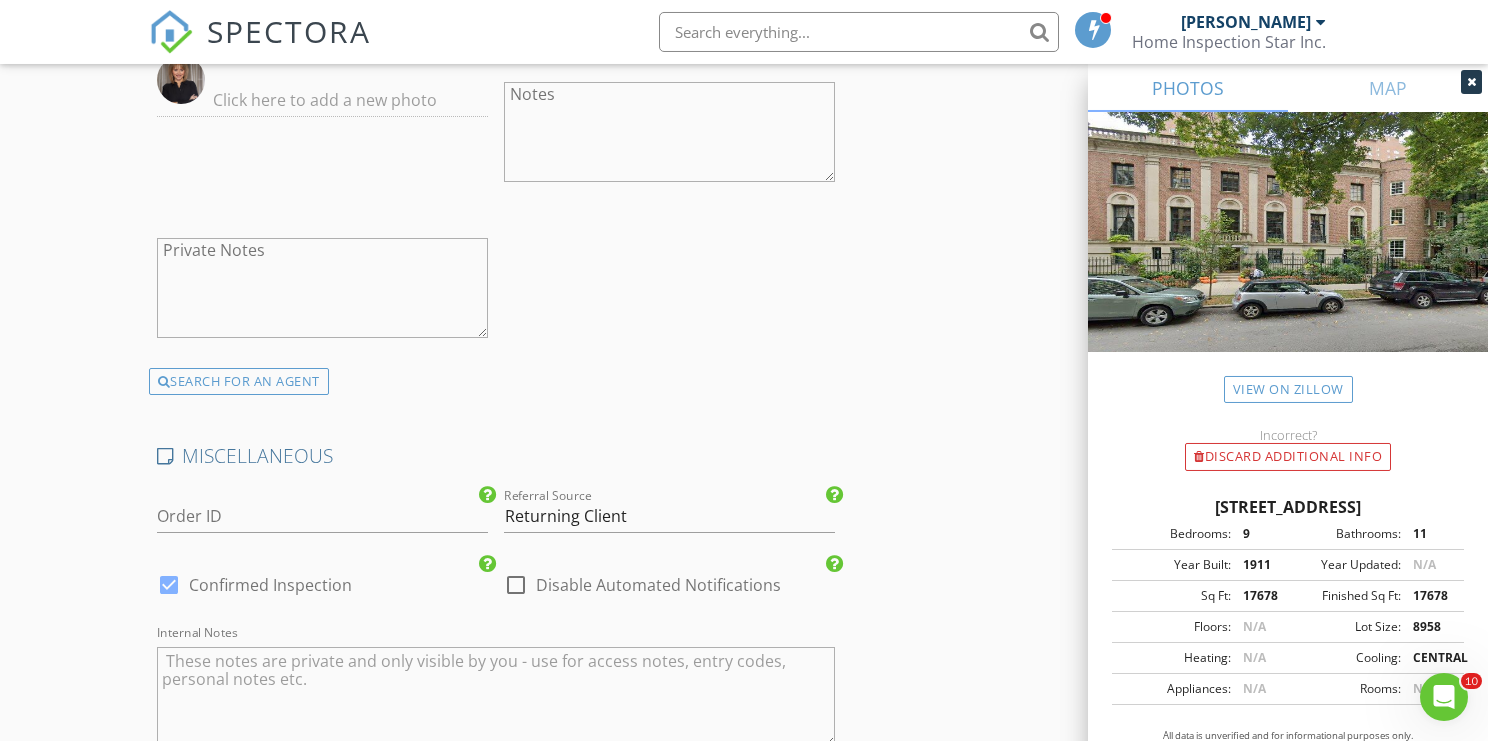 scroll, scrollTop: 3098, scrollLeft: 0, axis: vertical 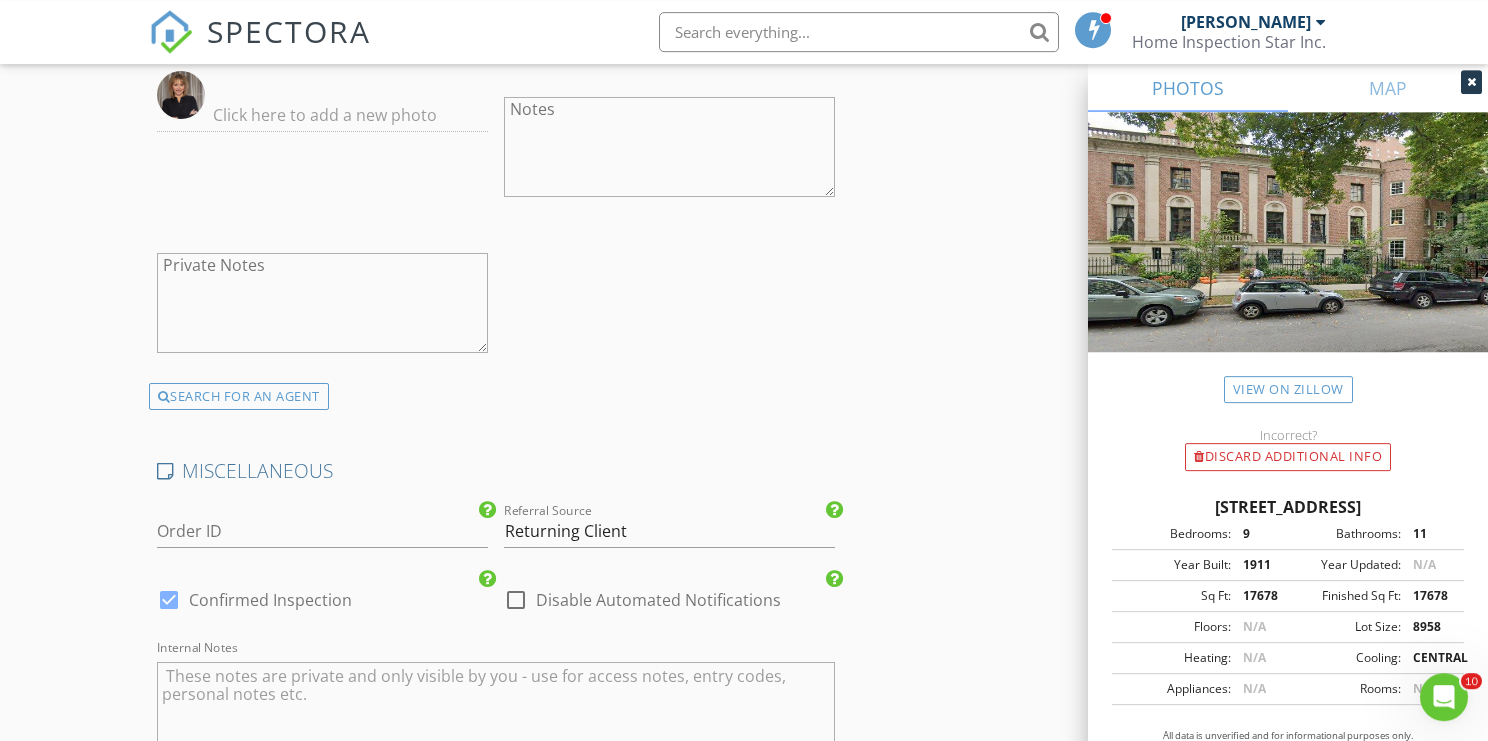 click at bounding box center (516, 600) 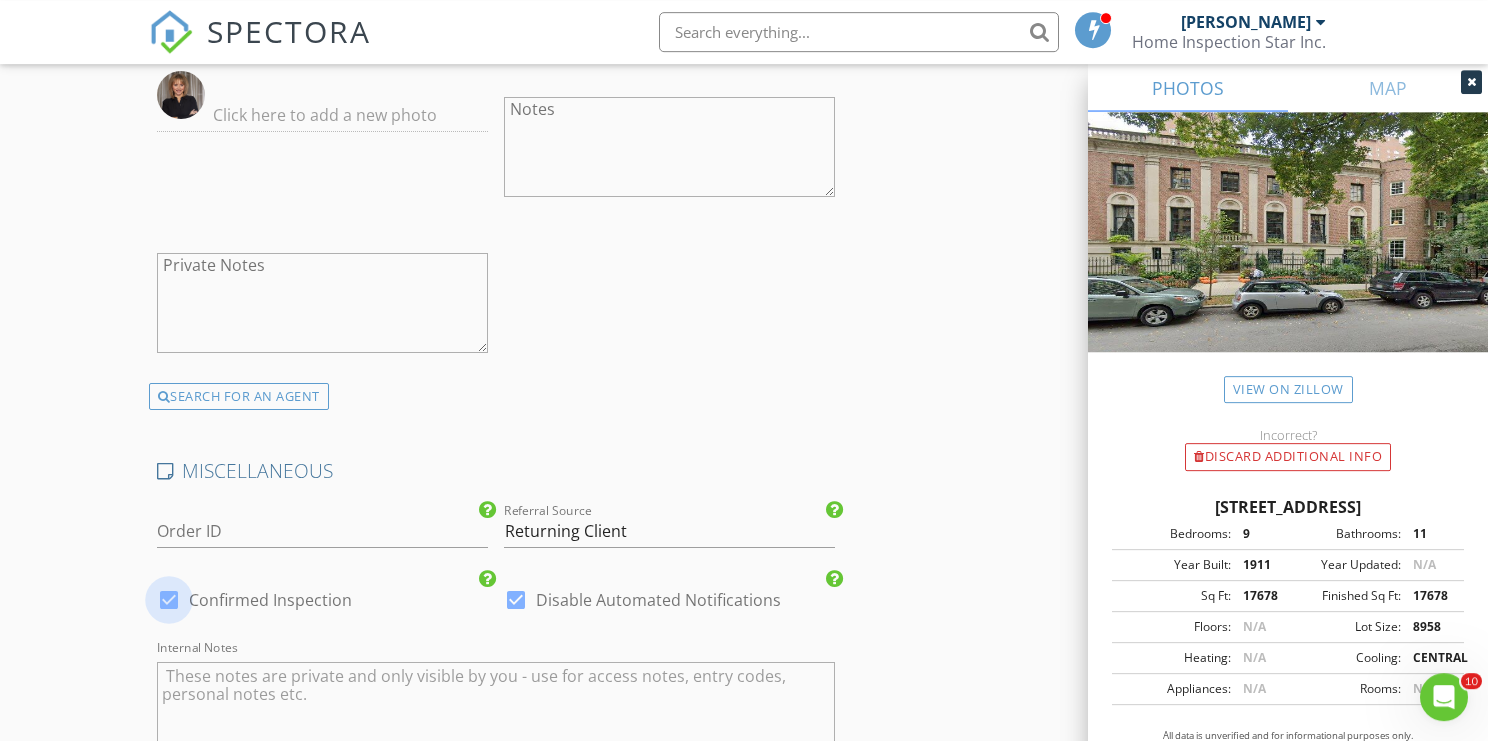 click at bounding box center [169, 600] 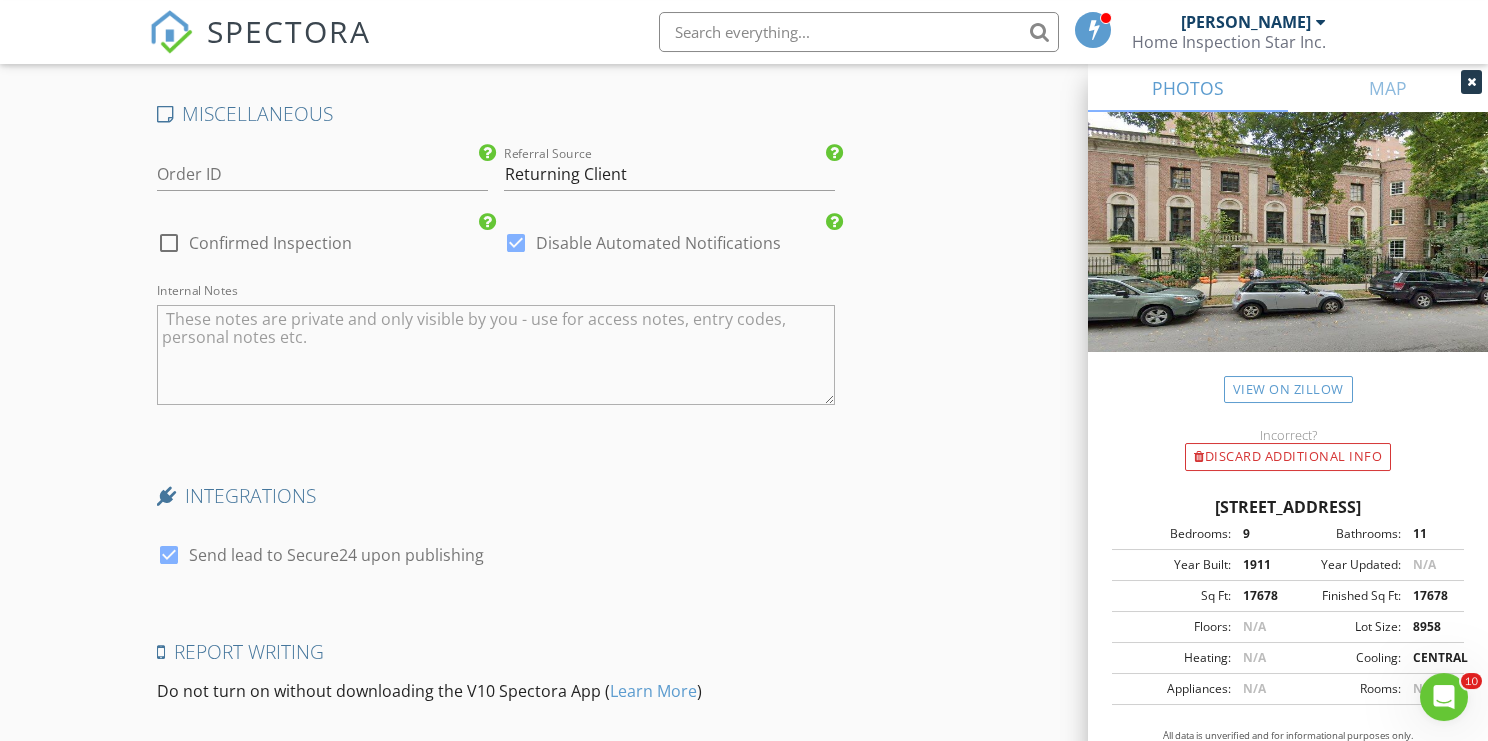 scroll, scrollTop: 3439, scrollLeft: 0, axis: vertical 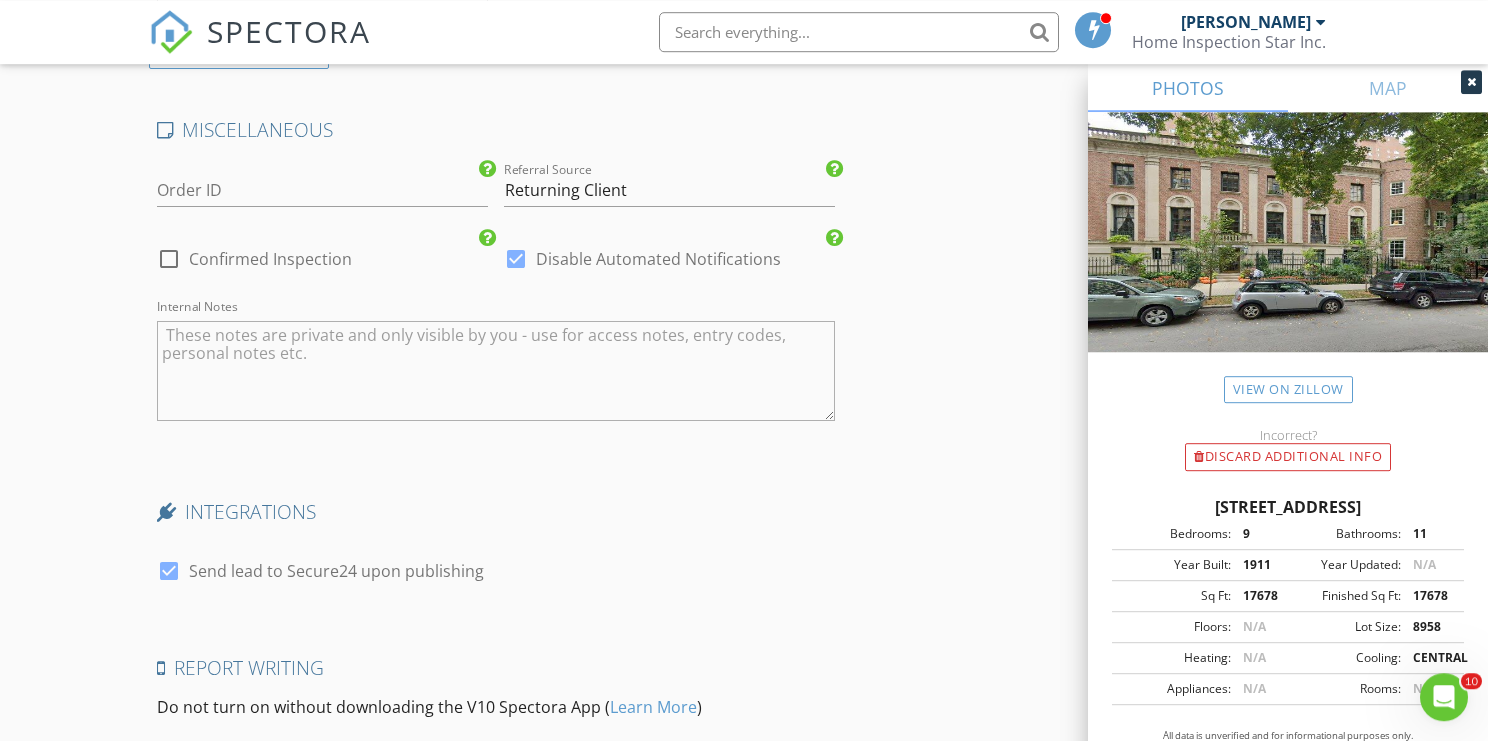 click on "INSPECTOR(S)
check_box   Costel Malureanu   PRIMARY   check_box_outline_blank   Alex Marginean     Costel Malureanu arrow_drop_down   check_box_outline_blank Costel Malureanu specifically requested
Date/Time
07/17/2025 9:00 AM
Location
Address Search       Address 1355 N Astor St   Unit   City Chicago   State IL   Zip 60610   County Cook     Square Feet 17678   Year Built 1911   Foundation arrow_drop_down     Costel Malureanu     4.7 miles     (9 minutes)
client
check_box Enable Client CC email for this inspection   Client Search     check_box_outline_blank Client is a Company/Organization     First Name Ava Universal/   Last Name Adam Bilter   Email info@ava-fund.com   CC Email   Phone +13124512542           Notes   Private Notes
ADD ADDITIONAL client
SERVICES
check_box" at bounding box center [744, -1144] 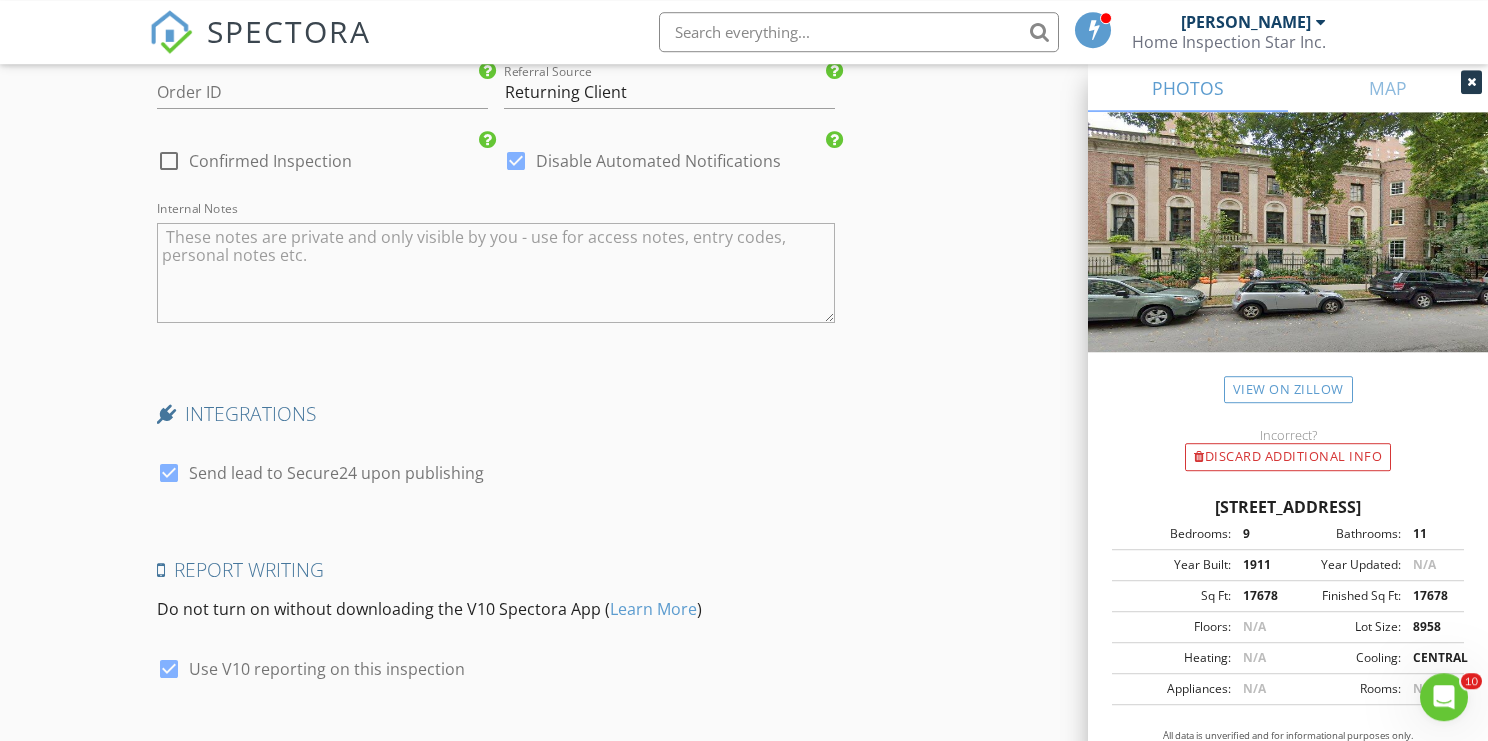 scroll, scrollTop: 3655, scrollLeft: 0, axis: vertical 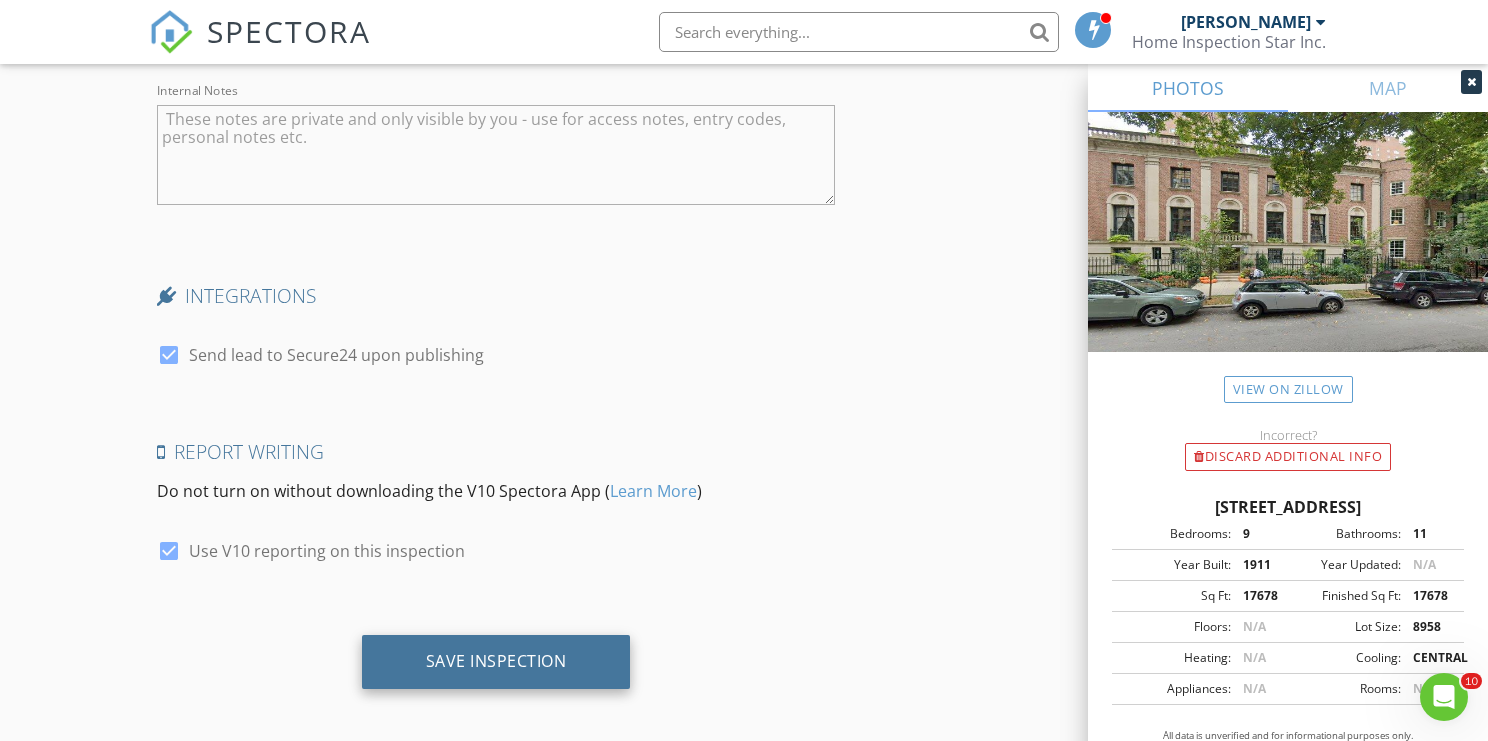click on "Save Inspection" at bounding box center (496, 662) 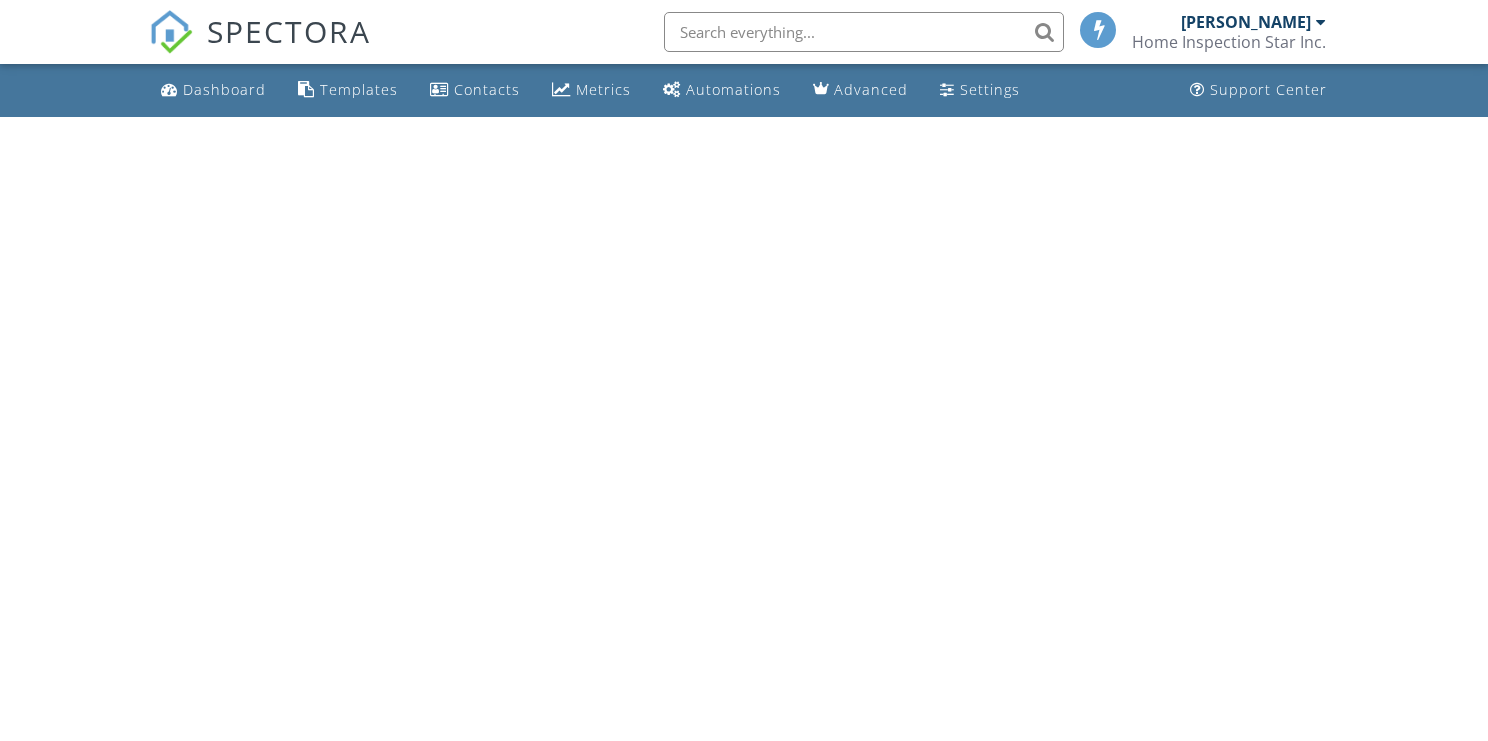 scroll, scrollTop: 0, scrollLeft: 0, axis: both 